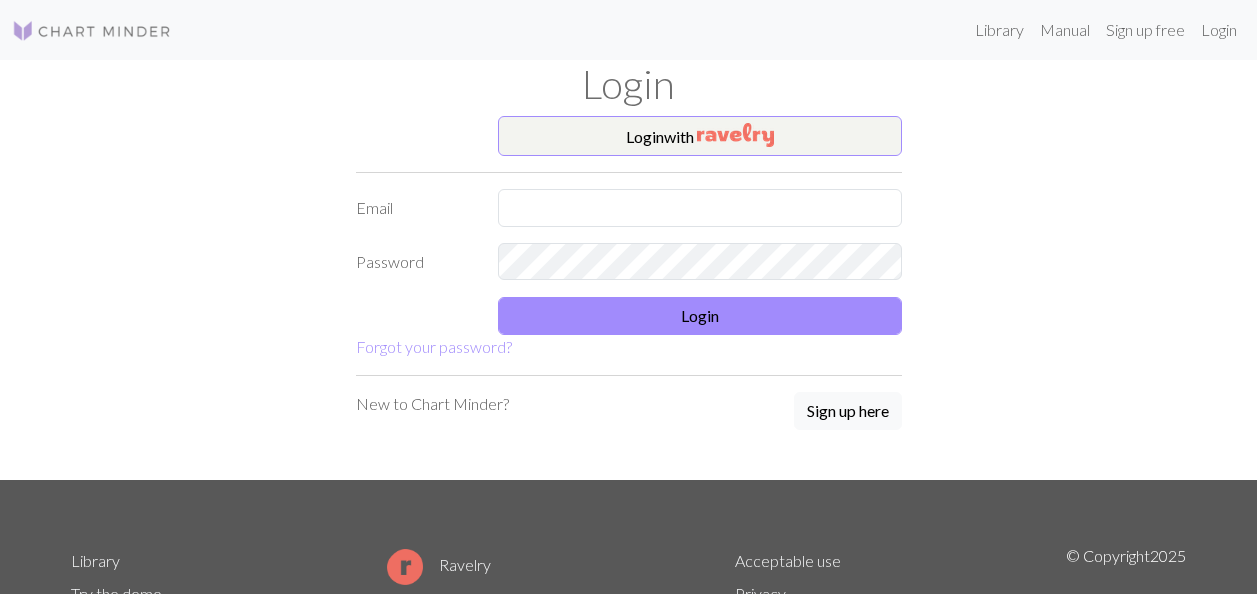 scroll, scrollTop: 0, scrollLeft: 0, axis: both 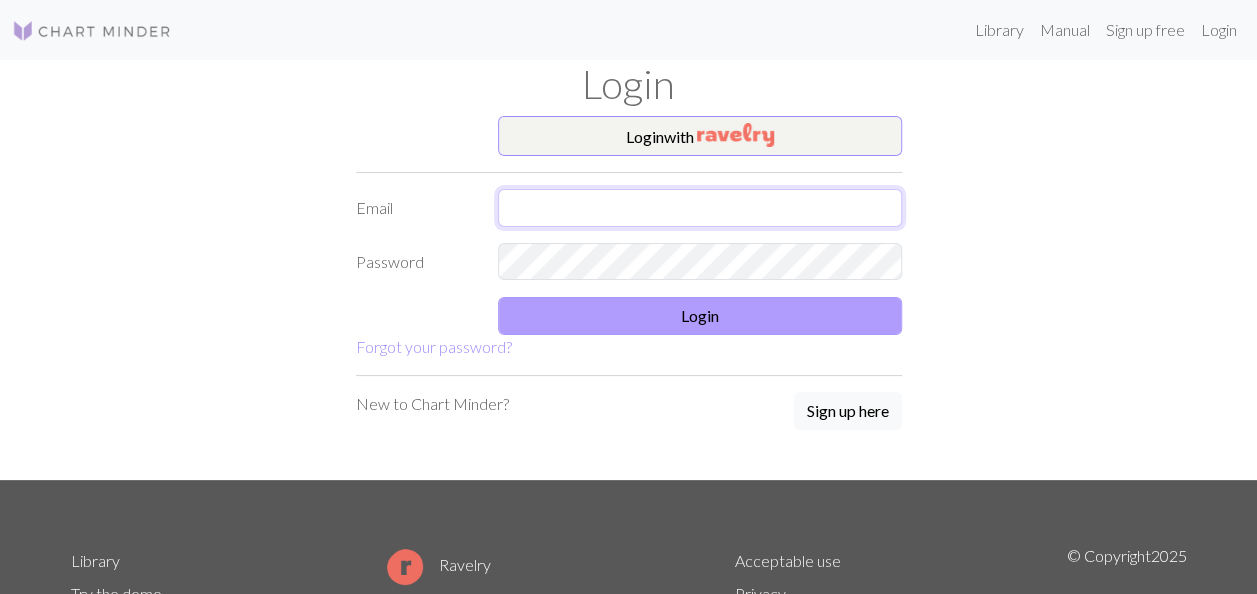 type on "[EMAIL]" 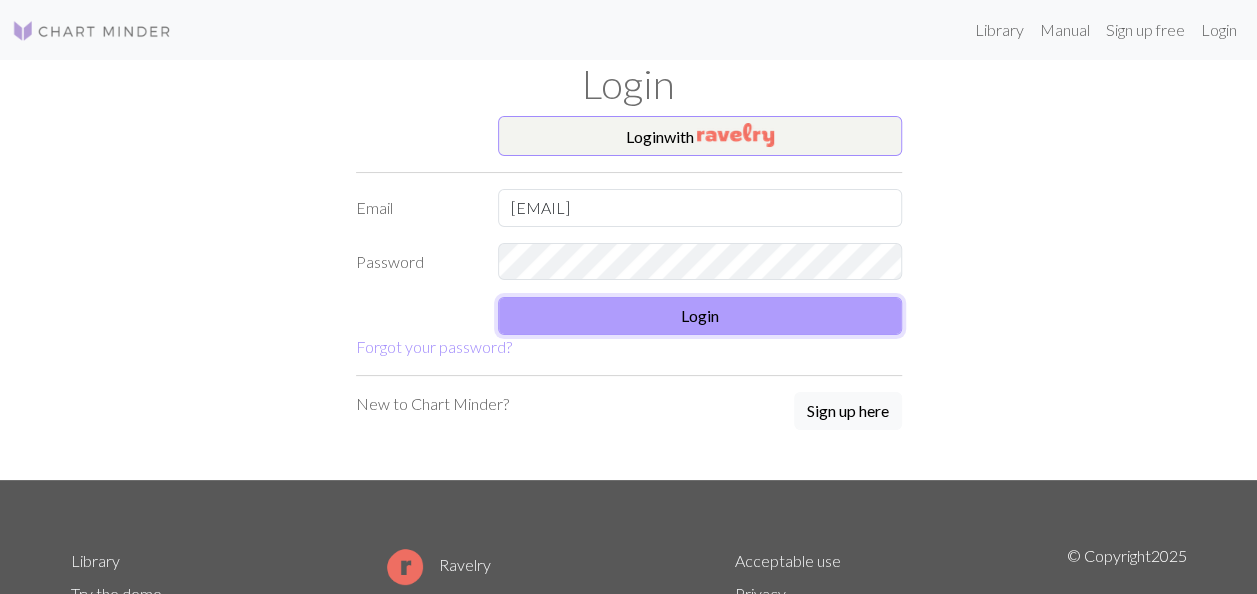 click on "Login" at bounding box center (700, 316) 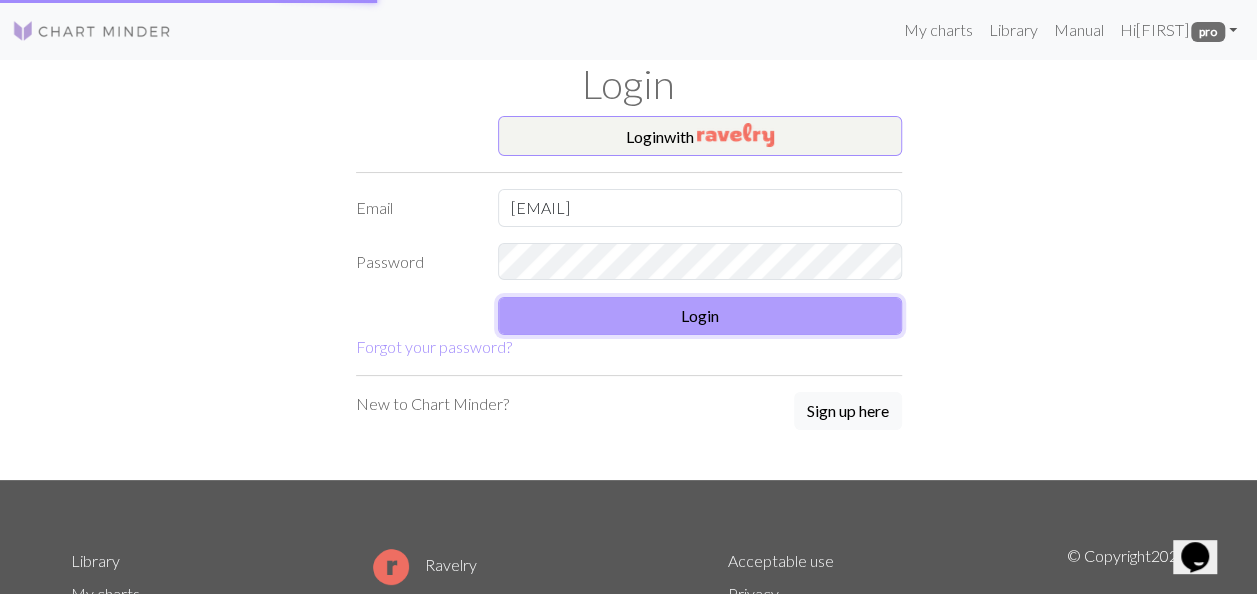scroll, scrollTop: 0, scrollLeft: 0, axis: both 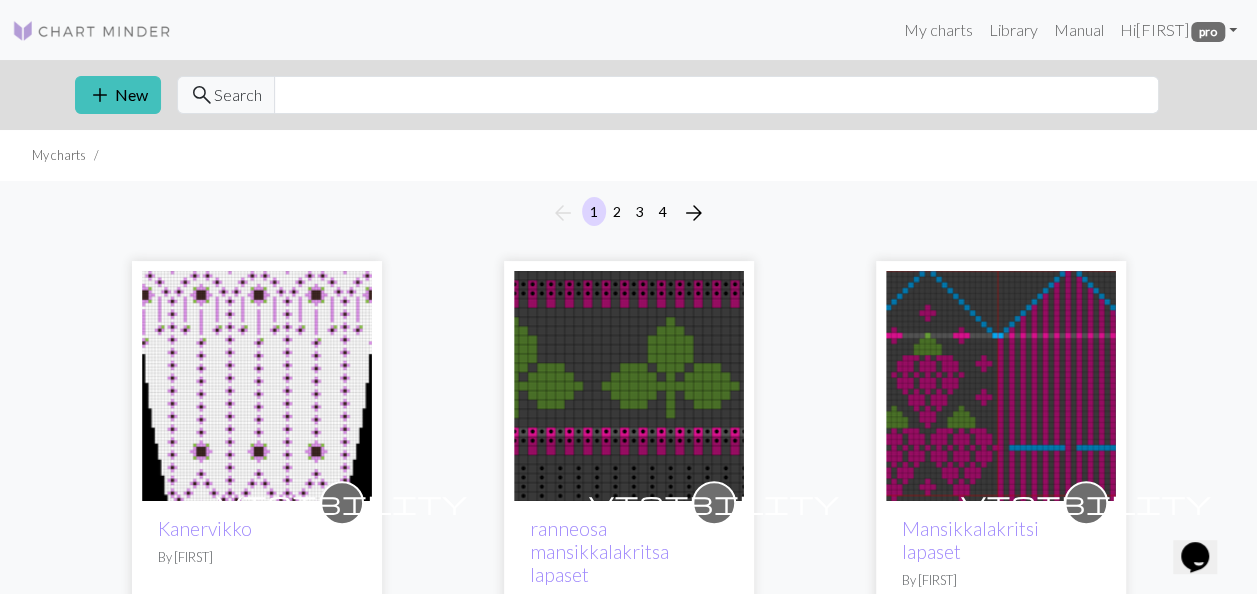 click at bounding box center (629, 386) 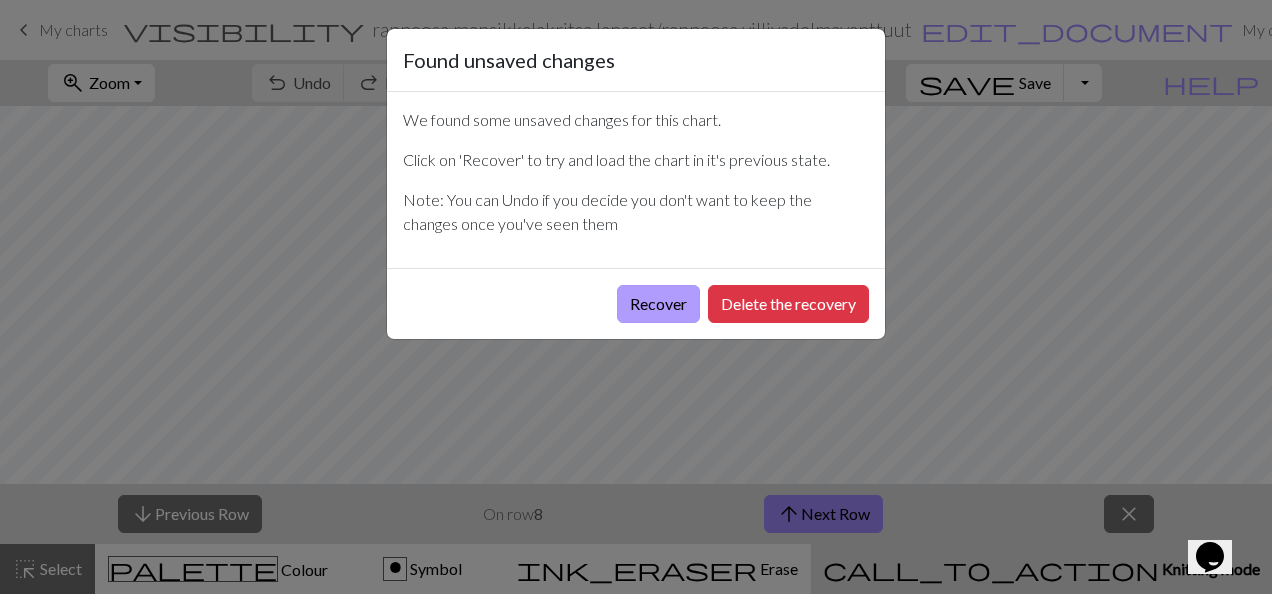 click on "Recover" at bounding box center [658, 304] 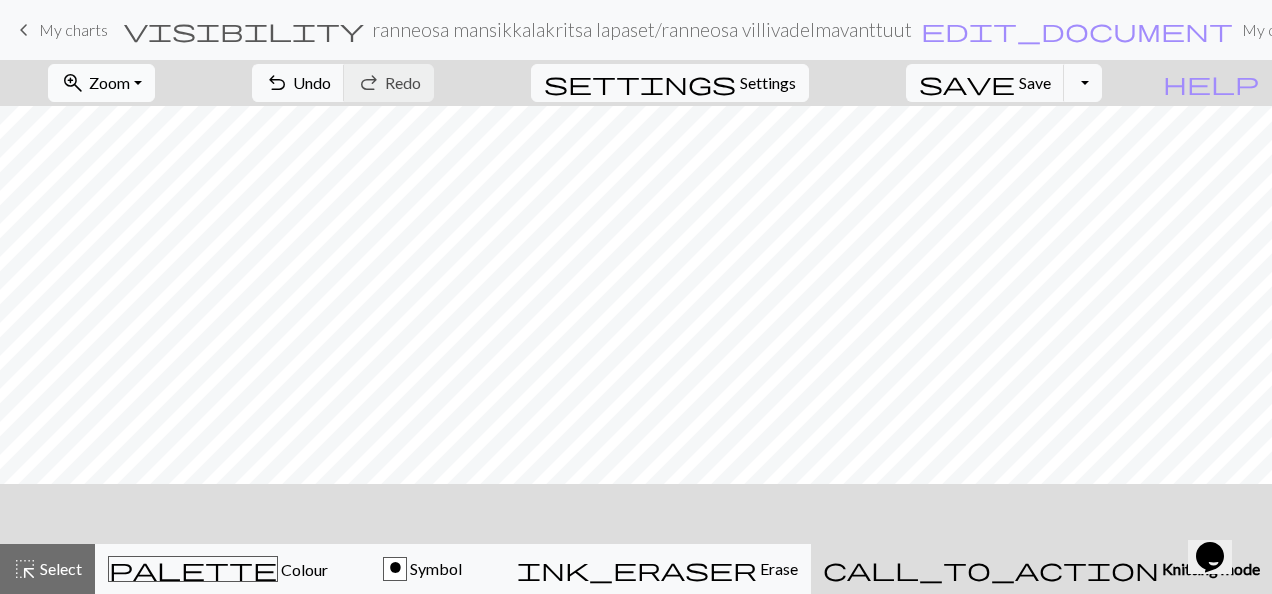 click on "Zoom" at bounding box center [109, 82] 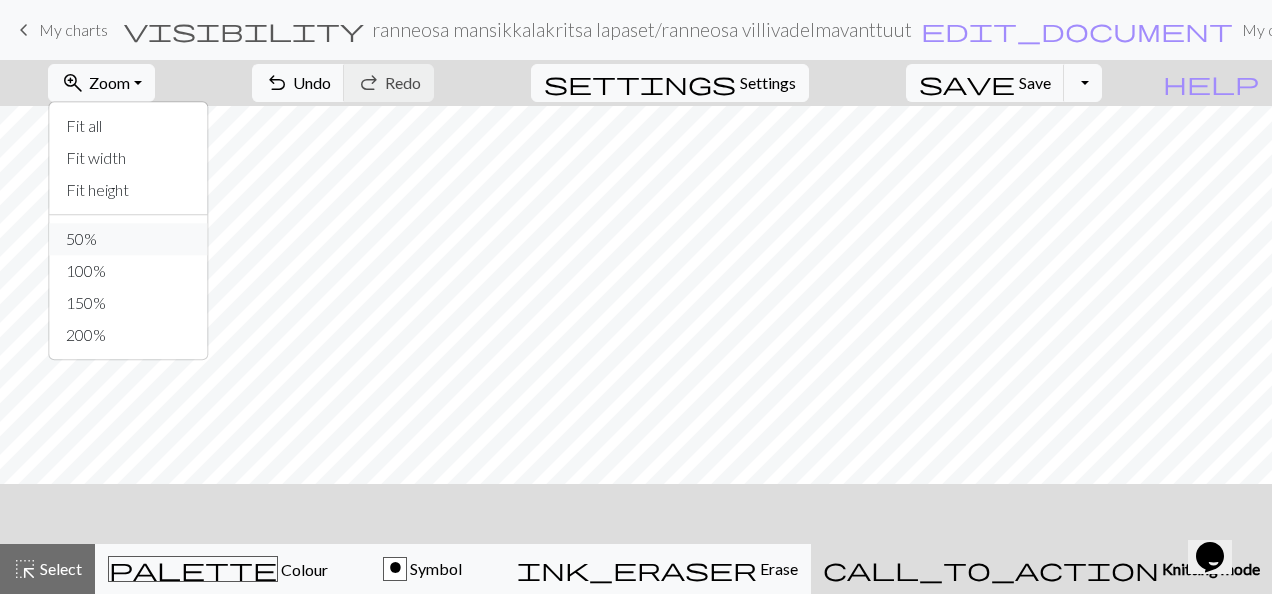 click on "50%" at bounding box center [129, 239] 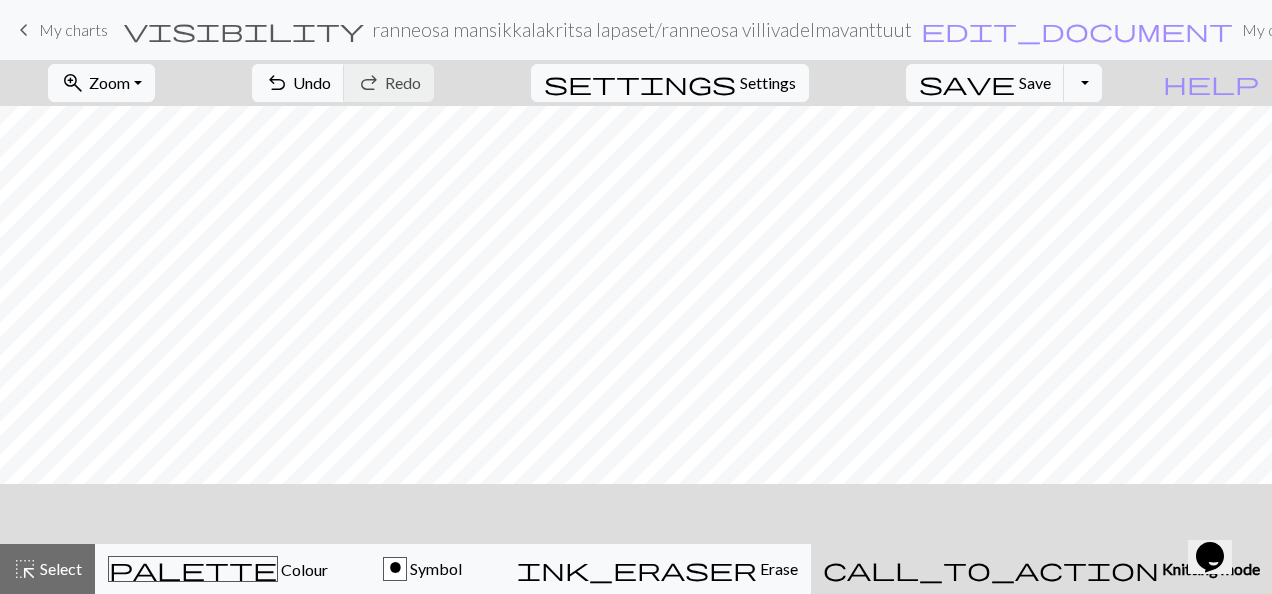 click on "Manual" at bounding box center (1417, 30) 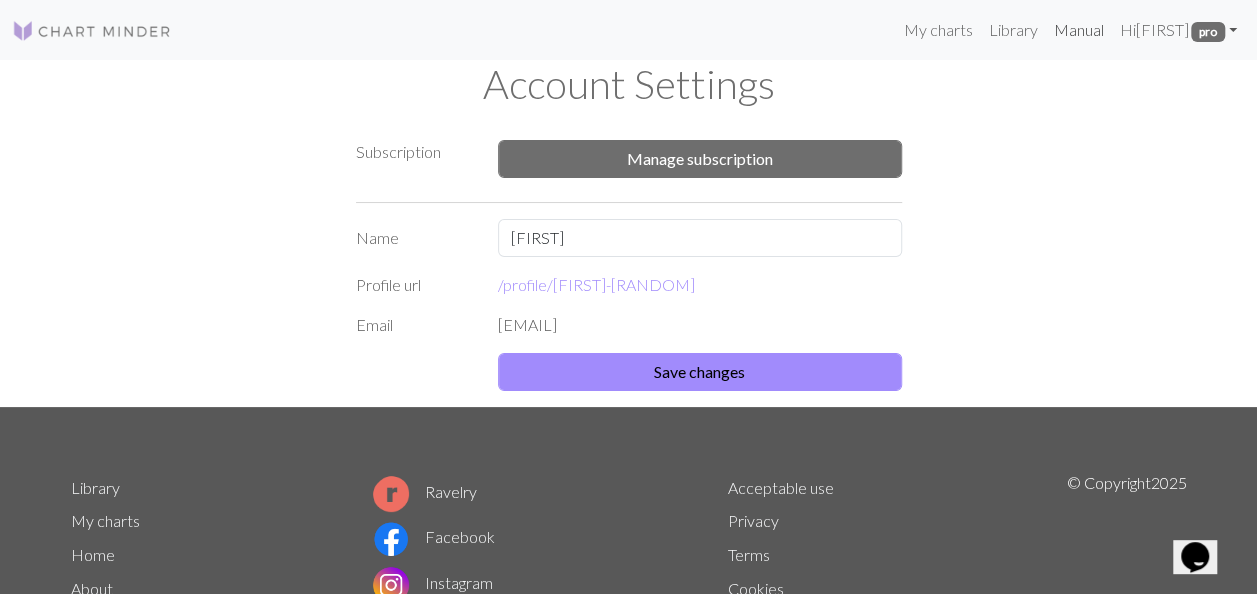 click on "Manual" at bounding box center [1078, 30] 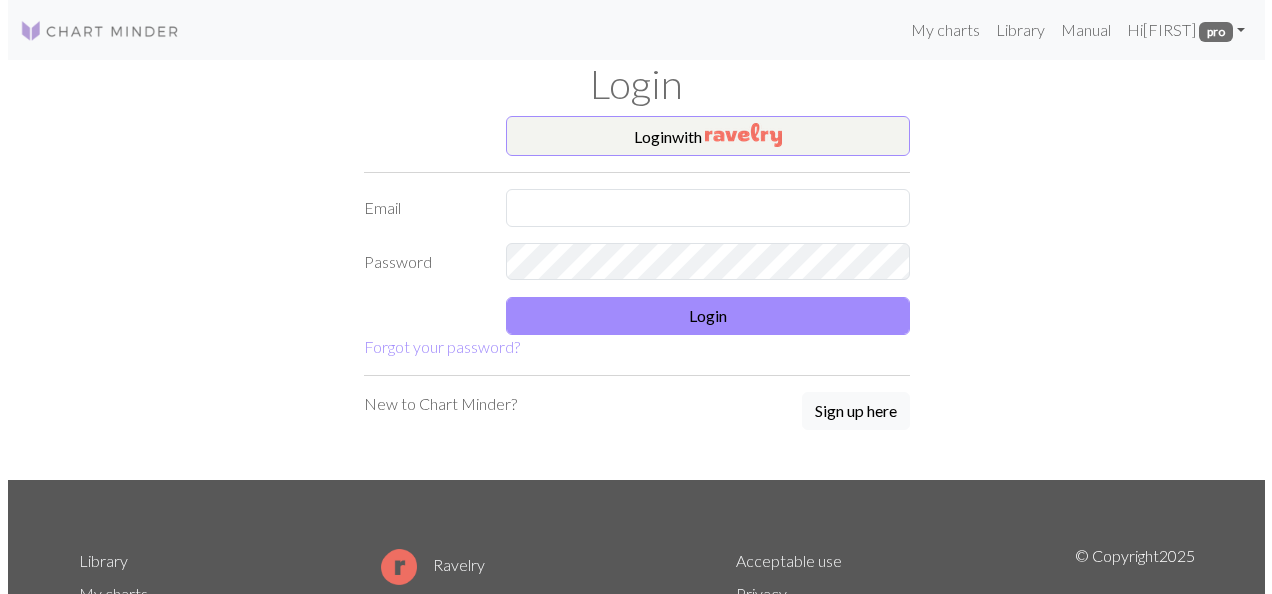 scroll, scrollTop: 0, scrollLeft: 0, axis: both 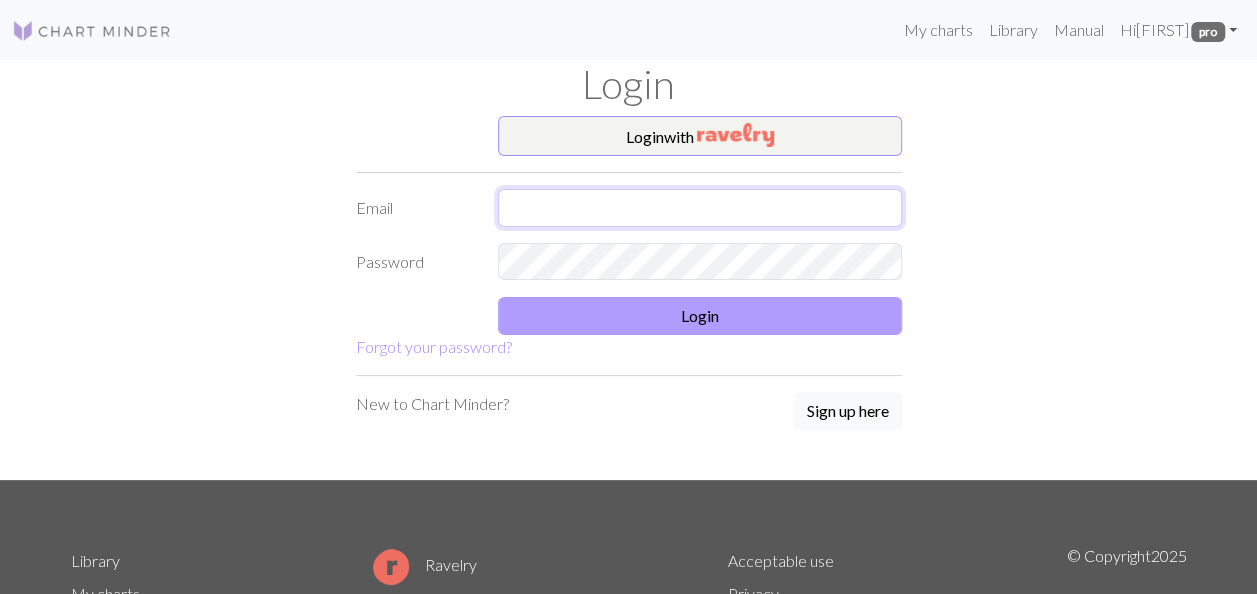type on "[EMAIL]" 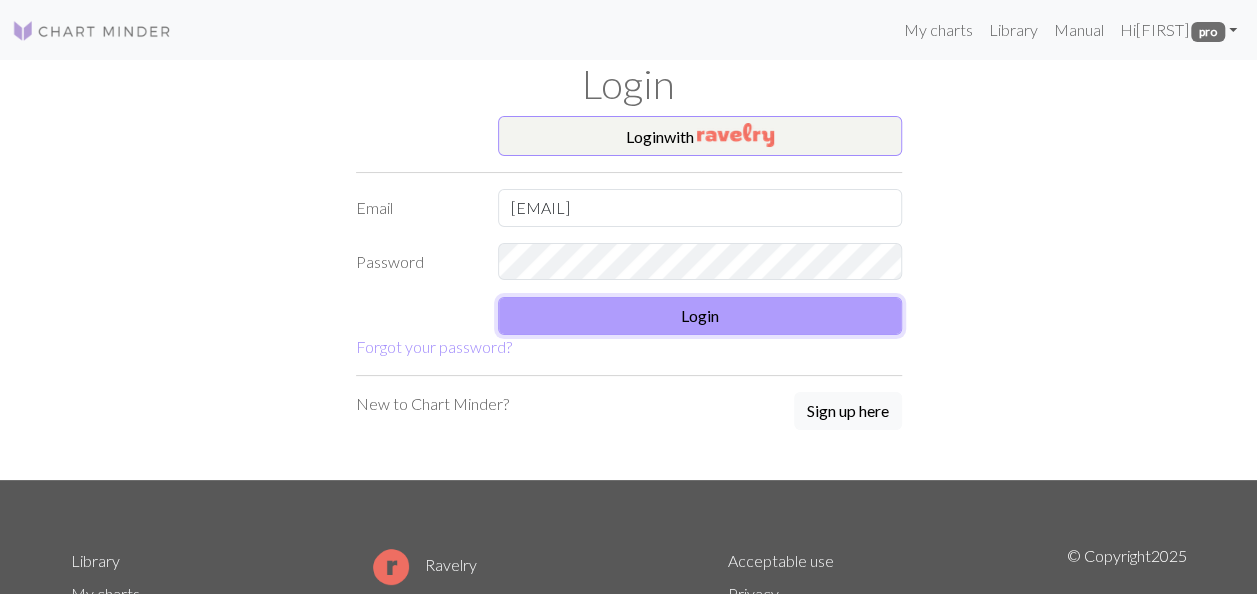 click on "Login" at bounding box center [700, 316] 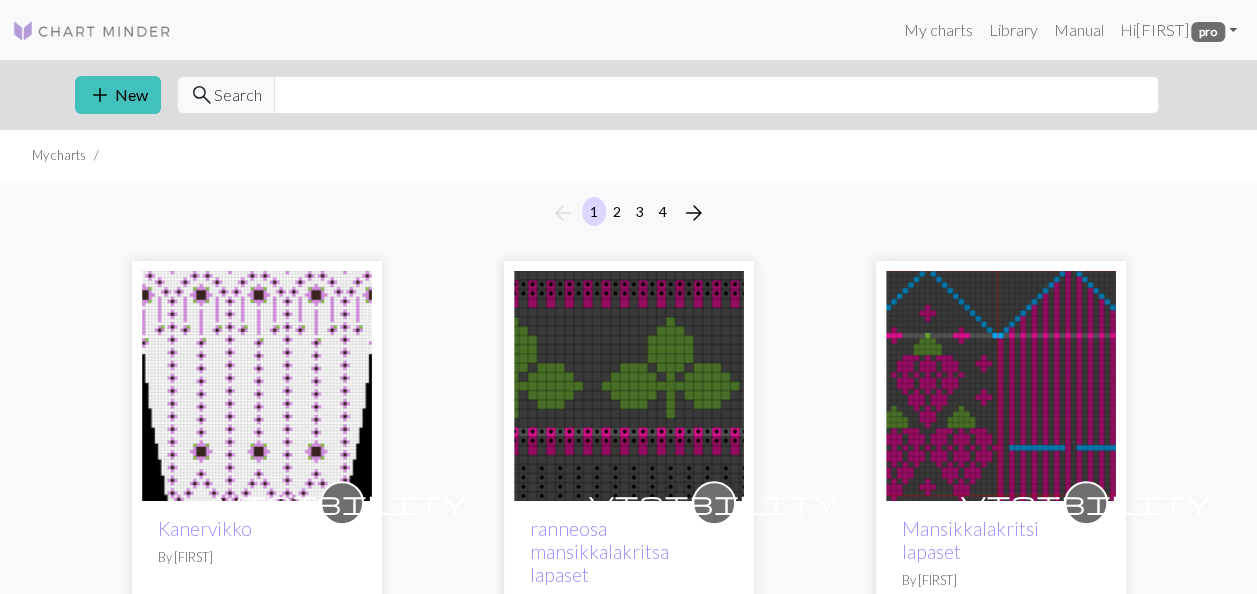 click at bounding box center (1001, 386) 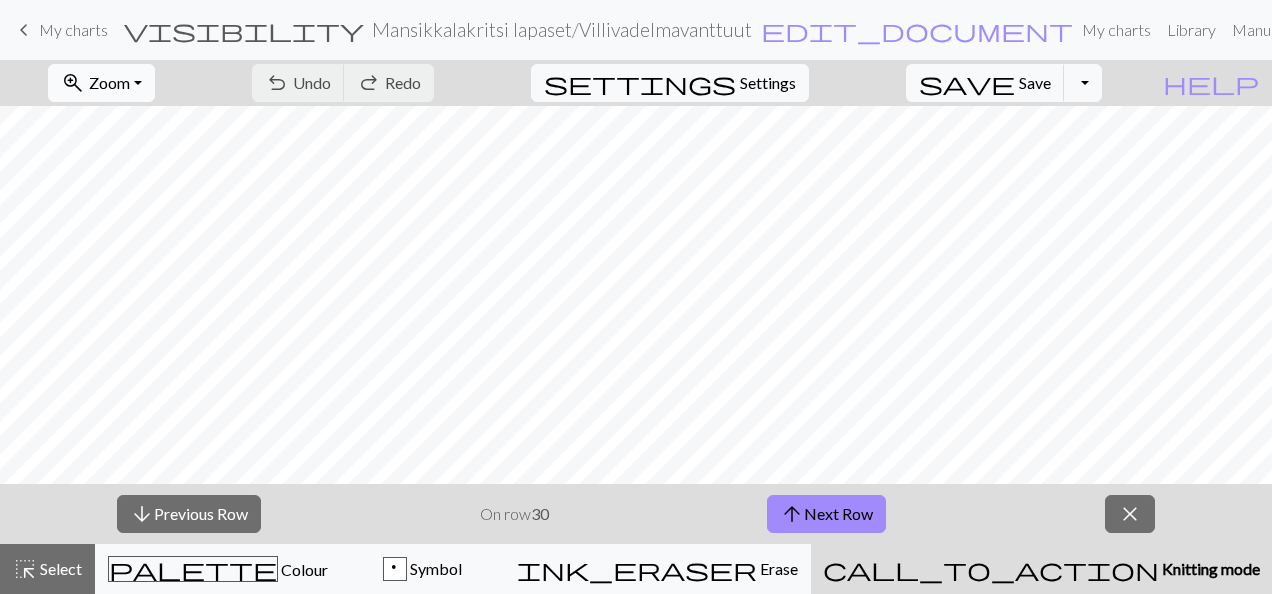 click on "Zoom" at bounding box center [109, 82] 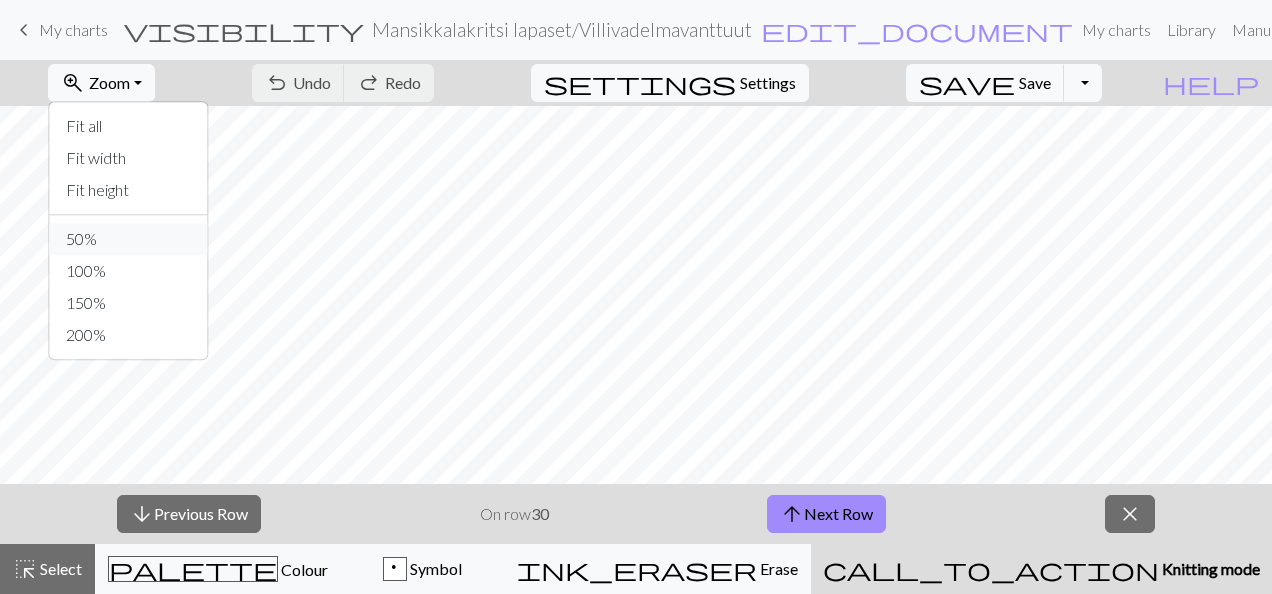 click on "50%" at bounding box center [129, 239] 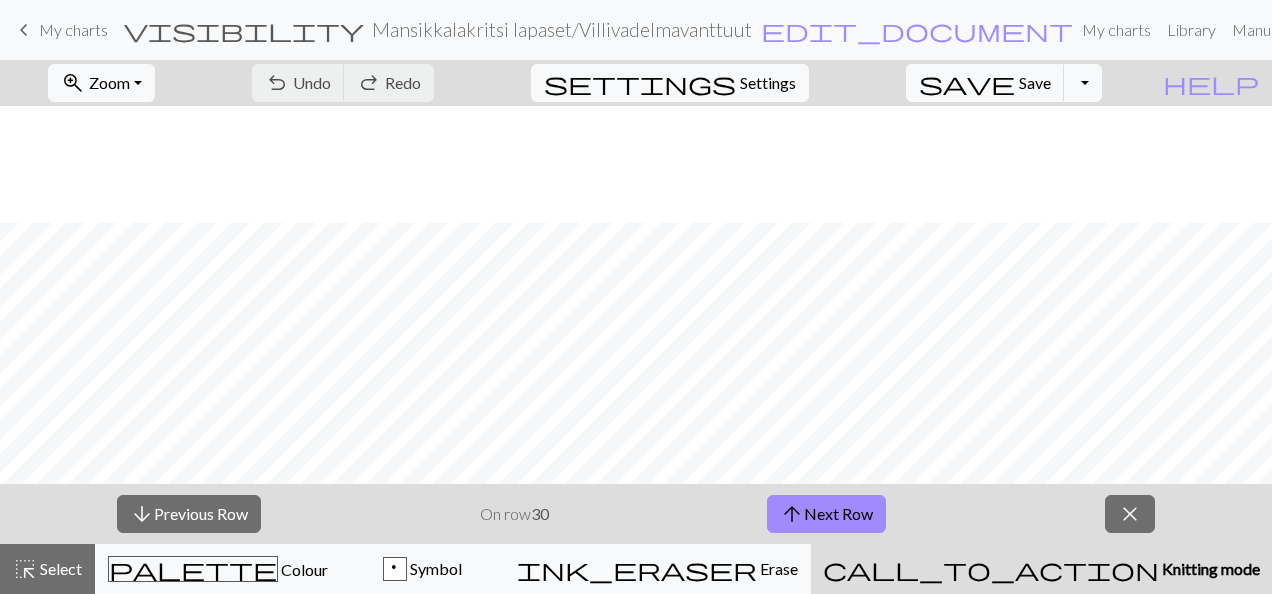 scroll, scrollTop: 116, scrollLeft: 0, axis: vertical 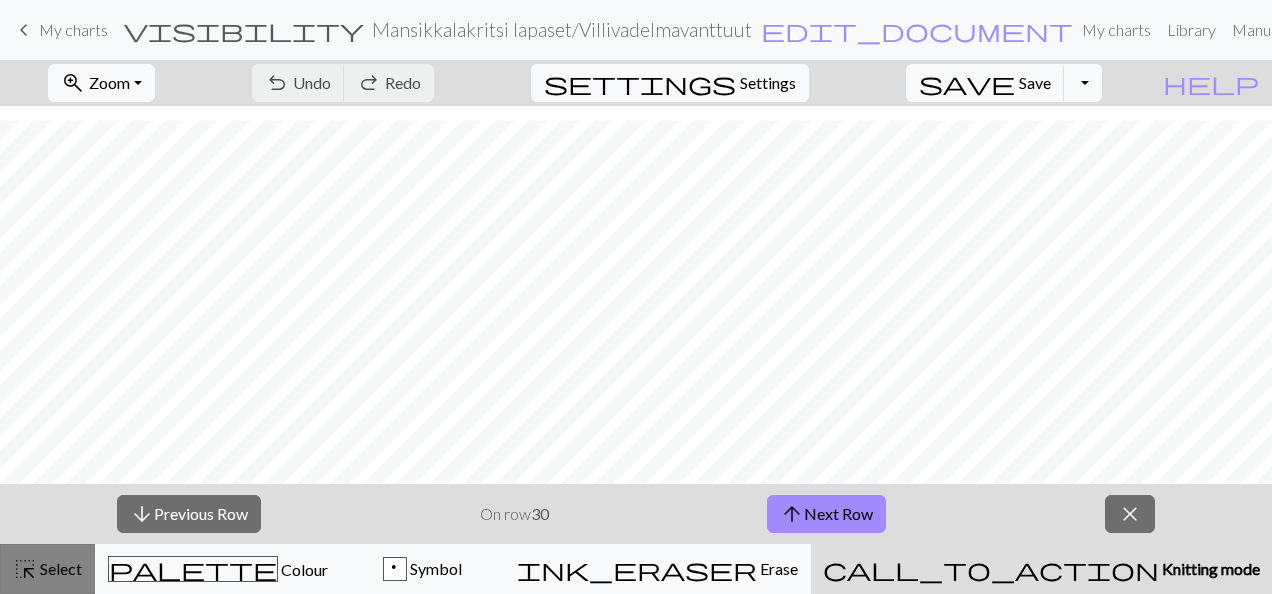 click on "Select" at bounding box center (59, 568) 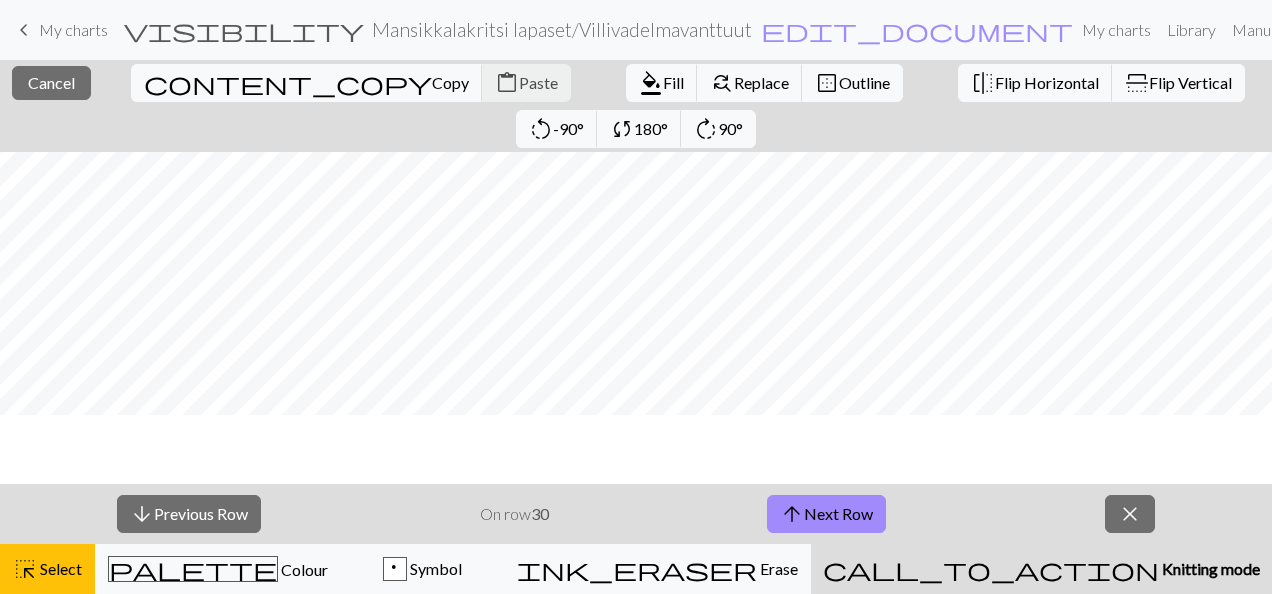 scroll, scrollTop: 0, scrollLeft: 0, axis: both 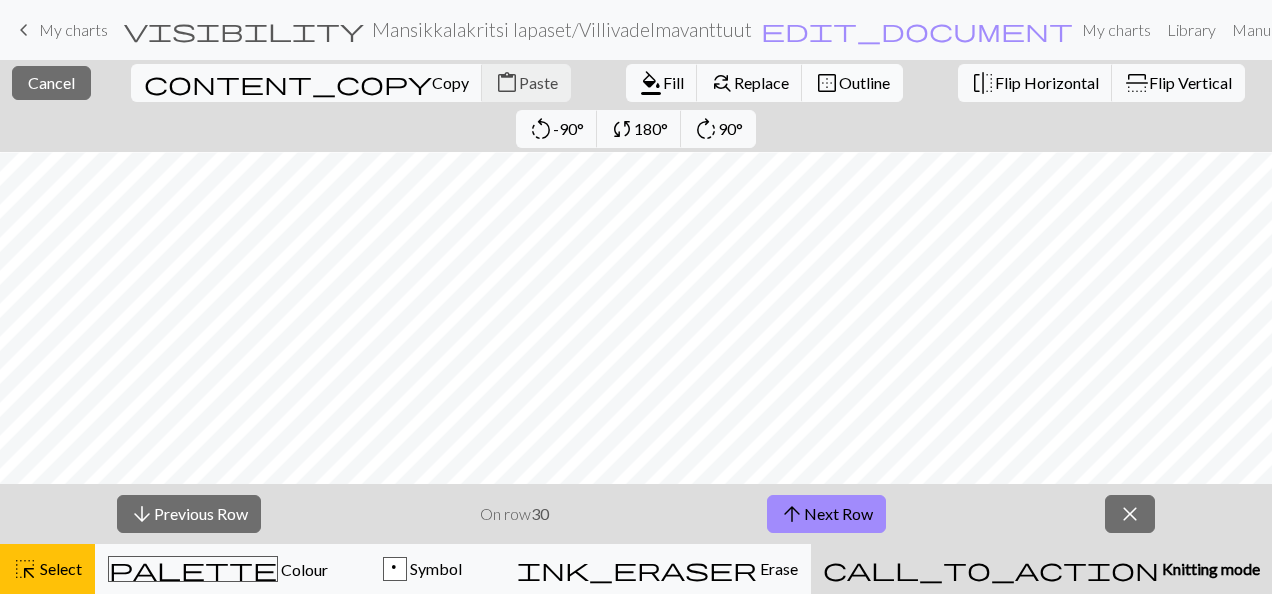 click on "Outline" at bounding box center (864, 82) 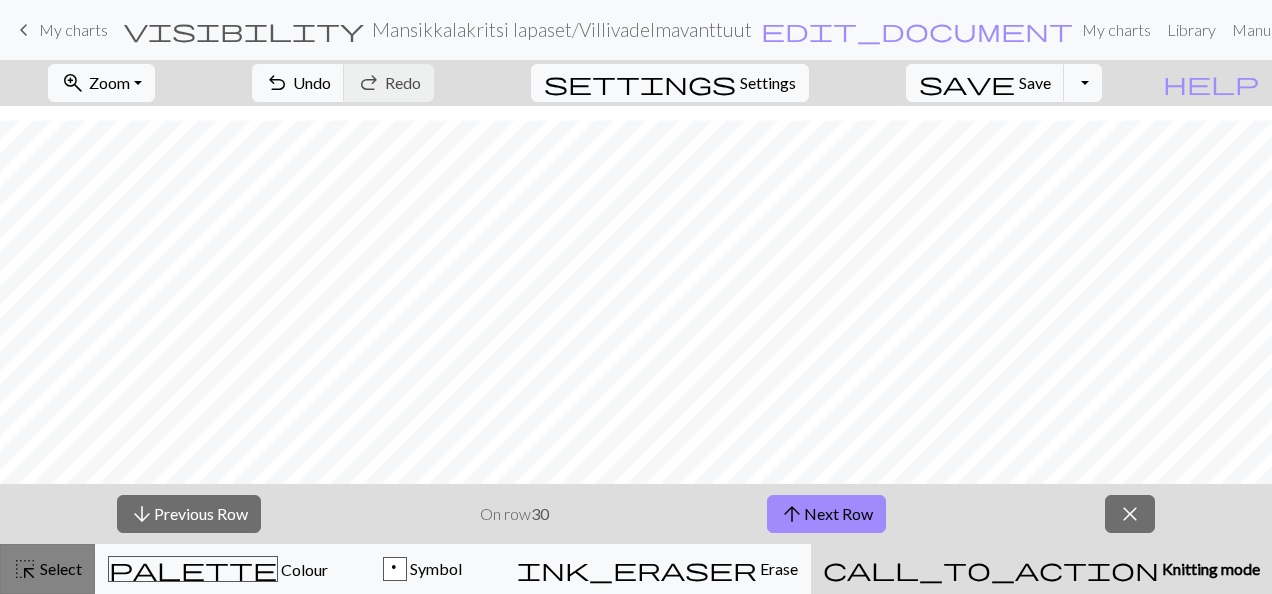 click on "Select" at bounding box center (59, 568) 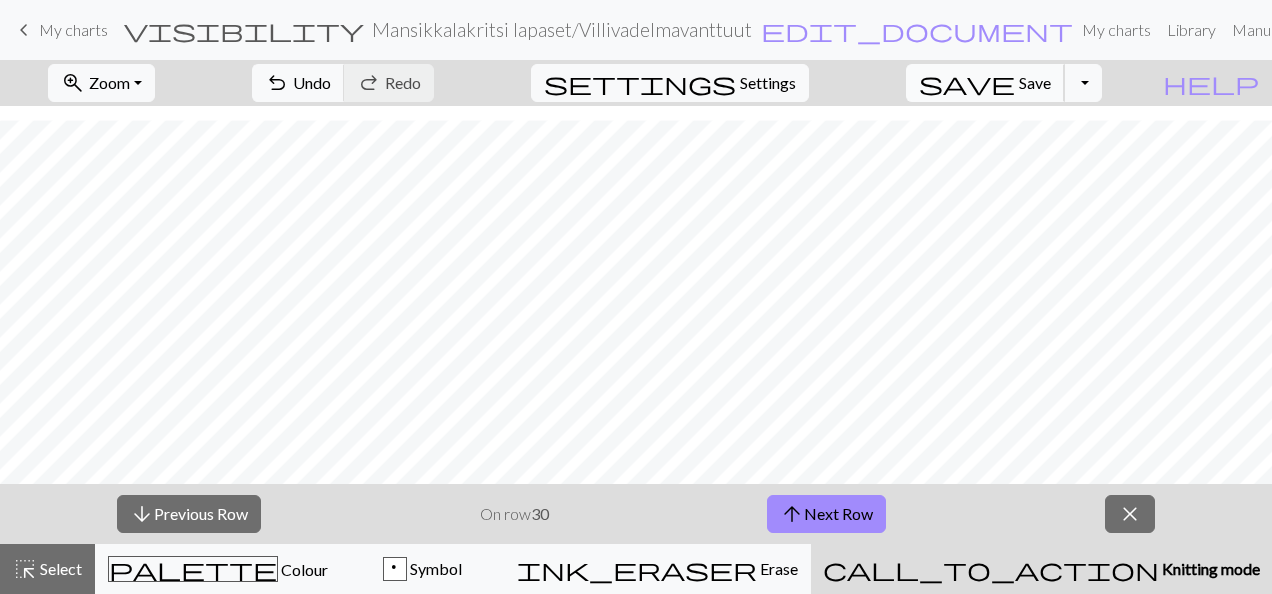 drag, startPoint x: 1087, startPoint y: 66, endPoint x: 1057, endPoint y: 88, distance: 37.202152 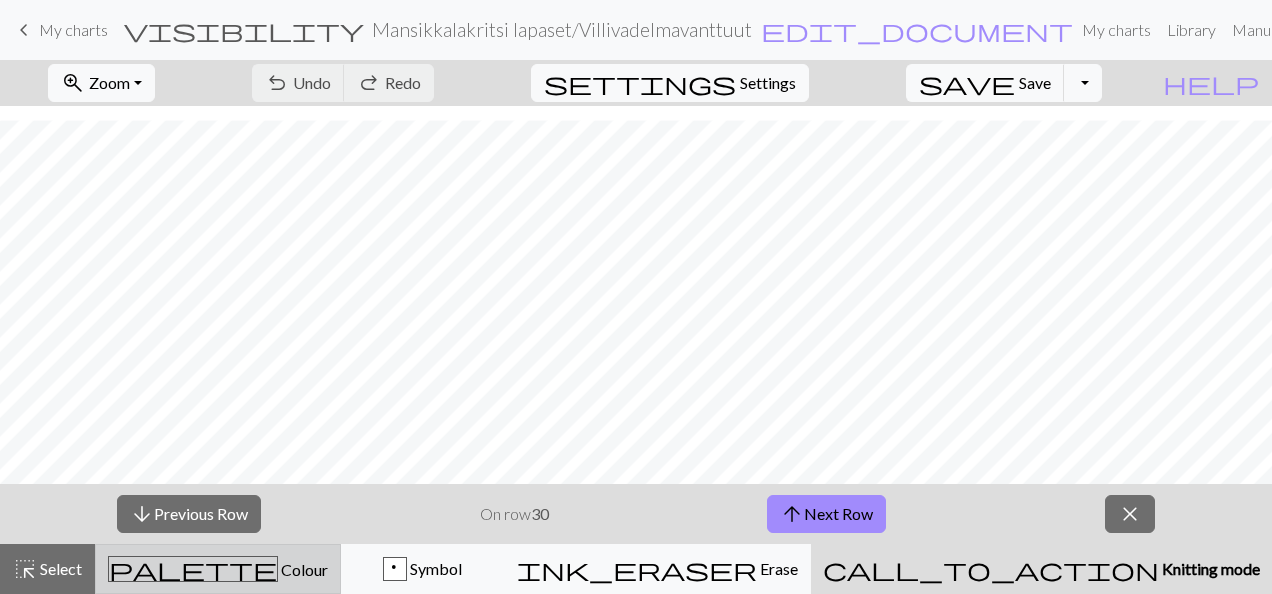 click on "palette   Colour   Colour" at bounding box center [218, 569] 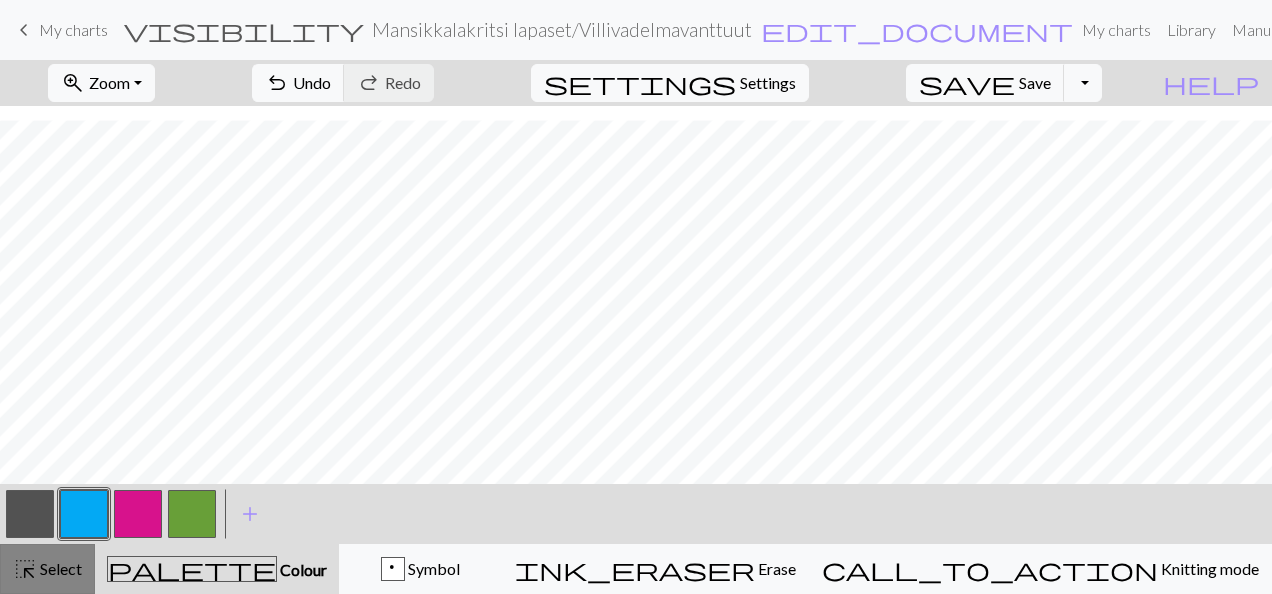 click on "Select" at bounding box center (59, 568) 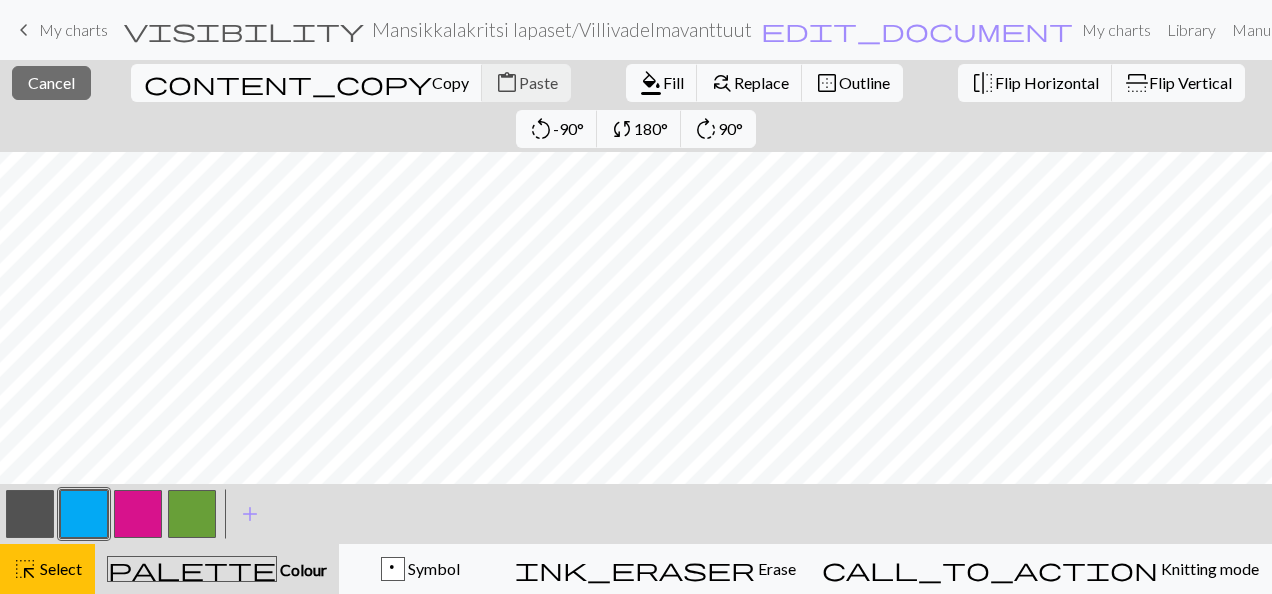 scroll, scrollTop: 36, scrollLeft: 0, axis: vertical 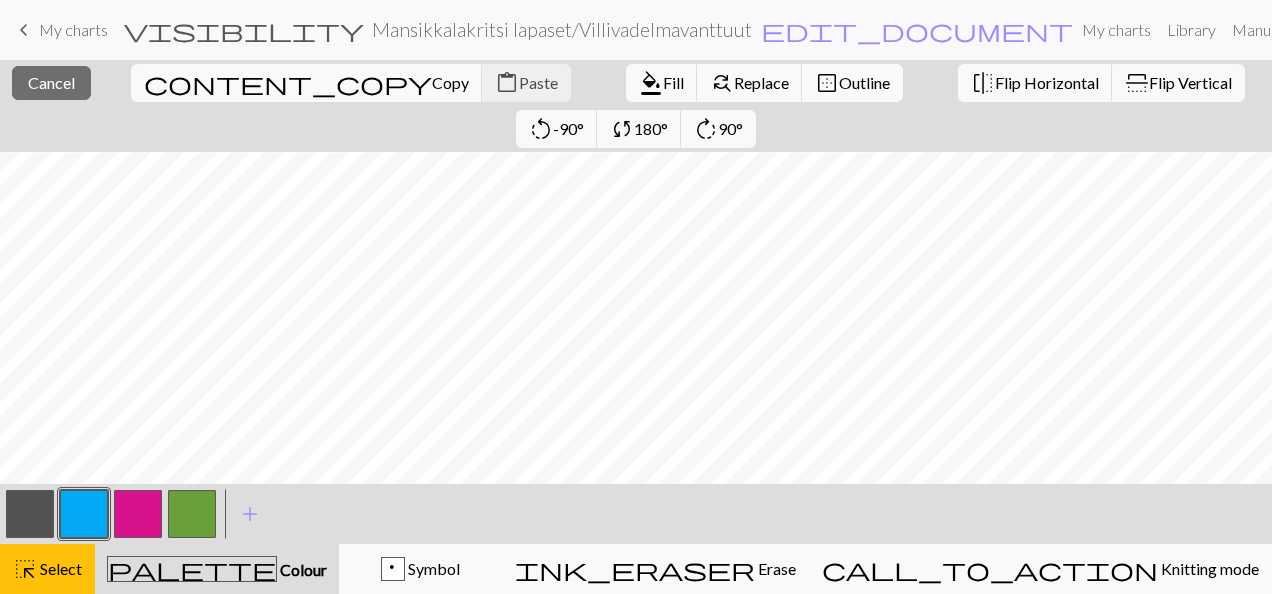 click on "Outline" at bounding box center (864, 82) 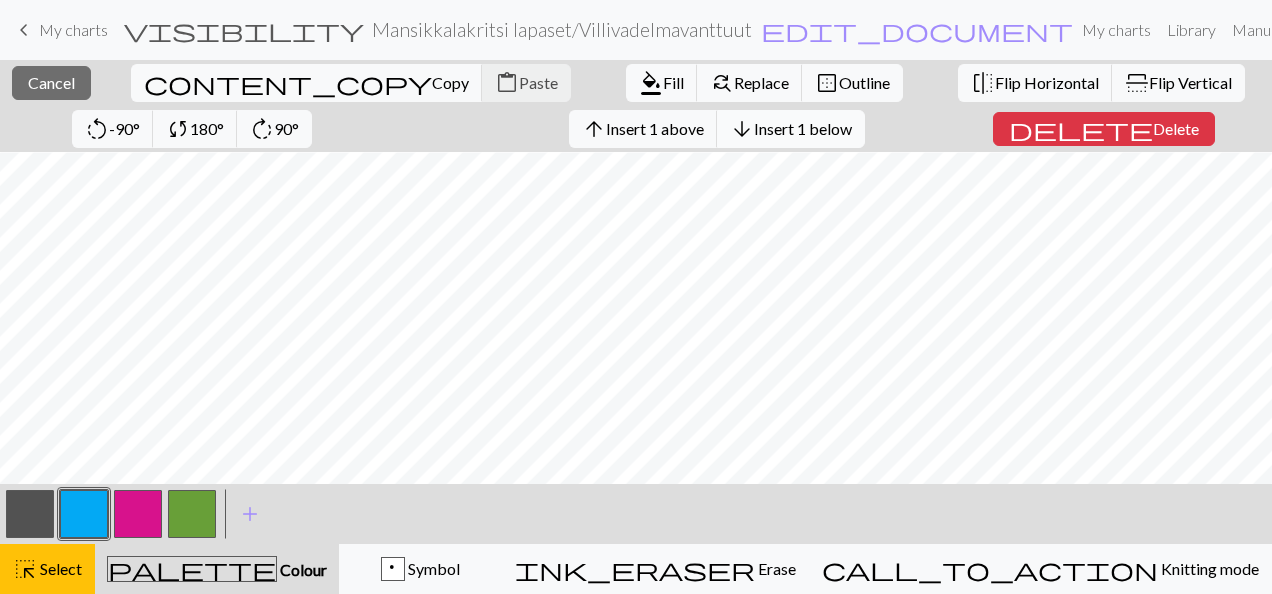 click on "Insert 1 below" at bounding box center [803, 128] 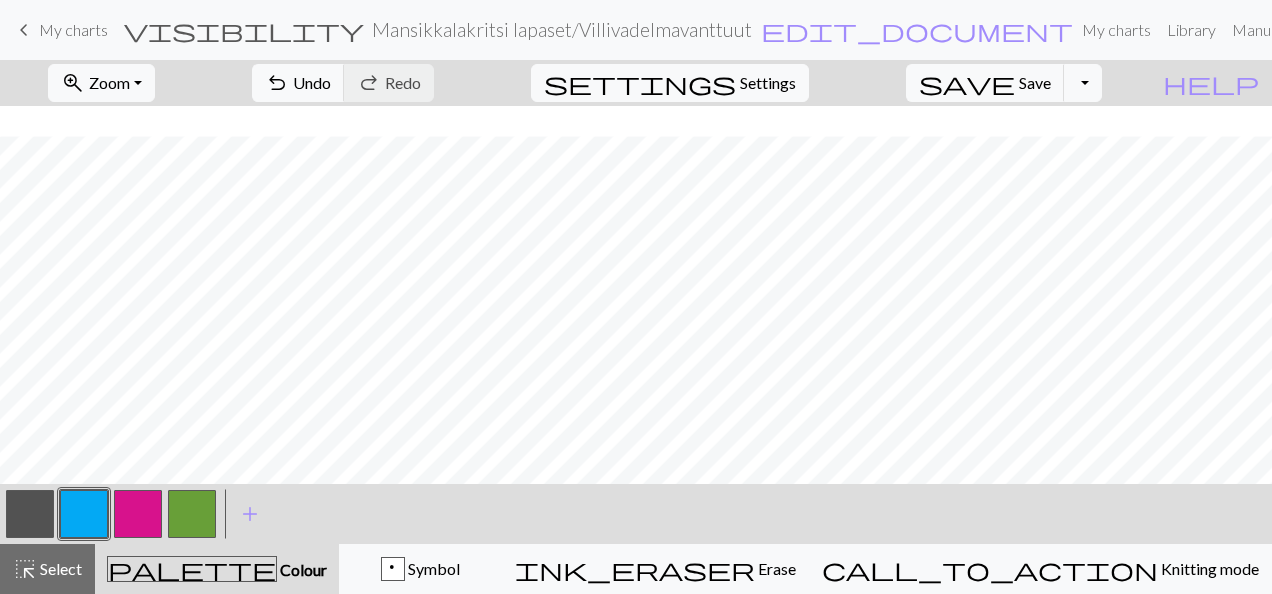 scroll, scrollTop: 146, scrollLeft: 0, axis: vertical 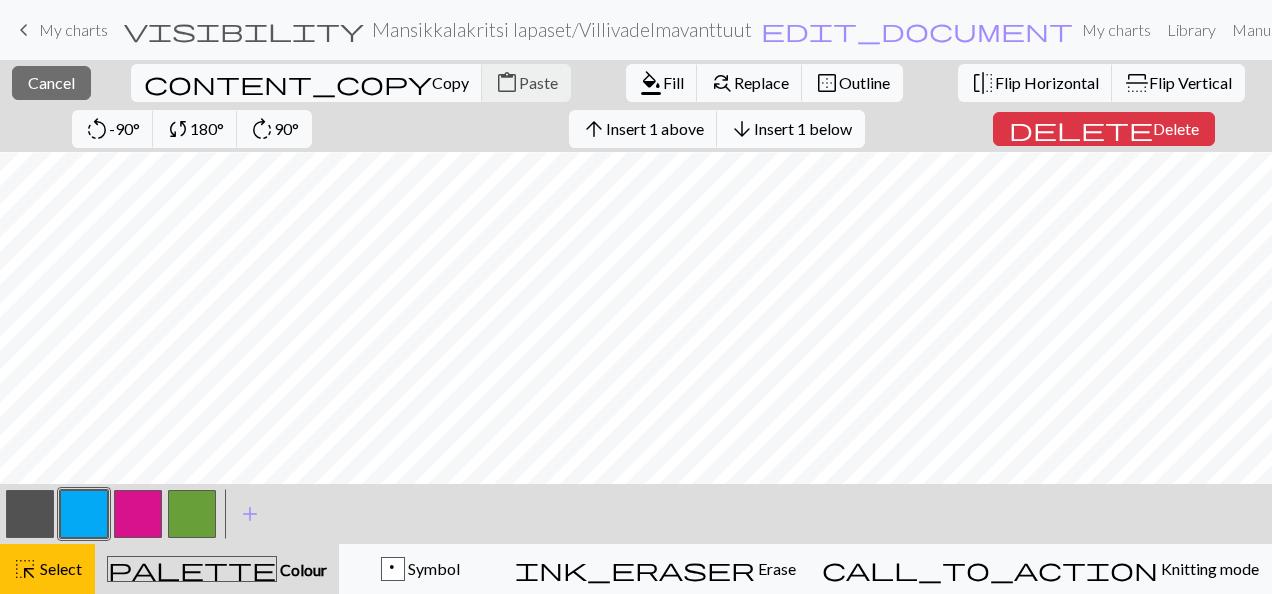 click on "Insert 1 below" at bounding box center (803, 128) 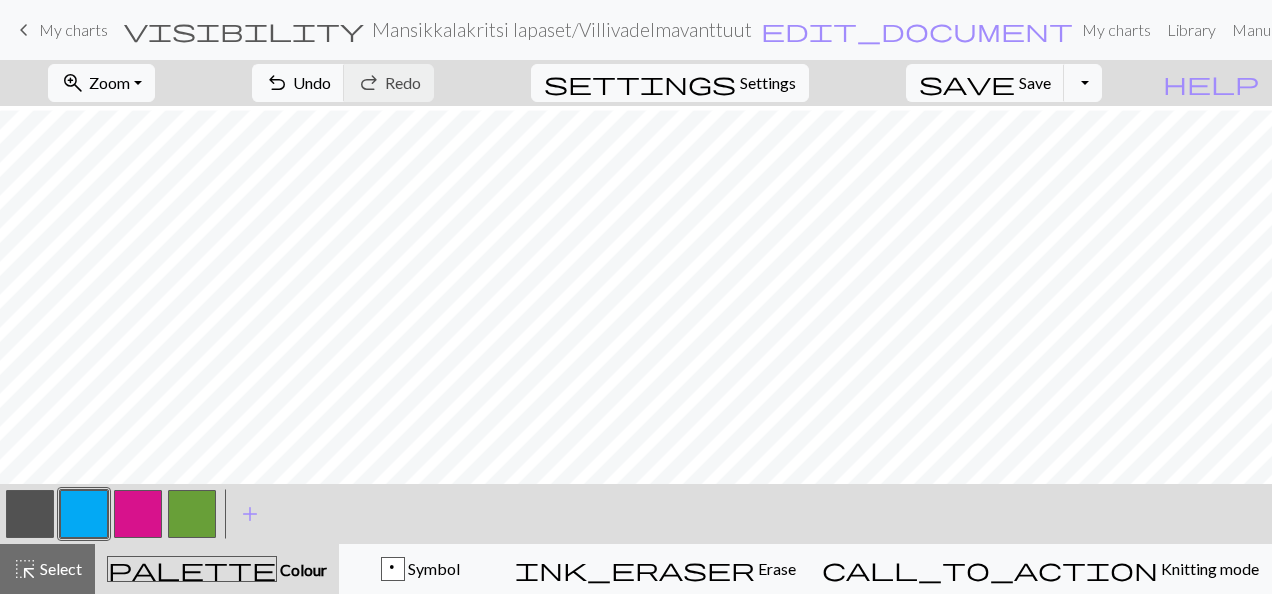 click at bounding box center [138, 514] 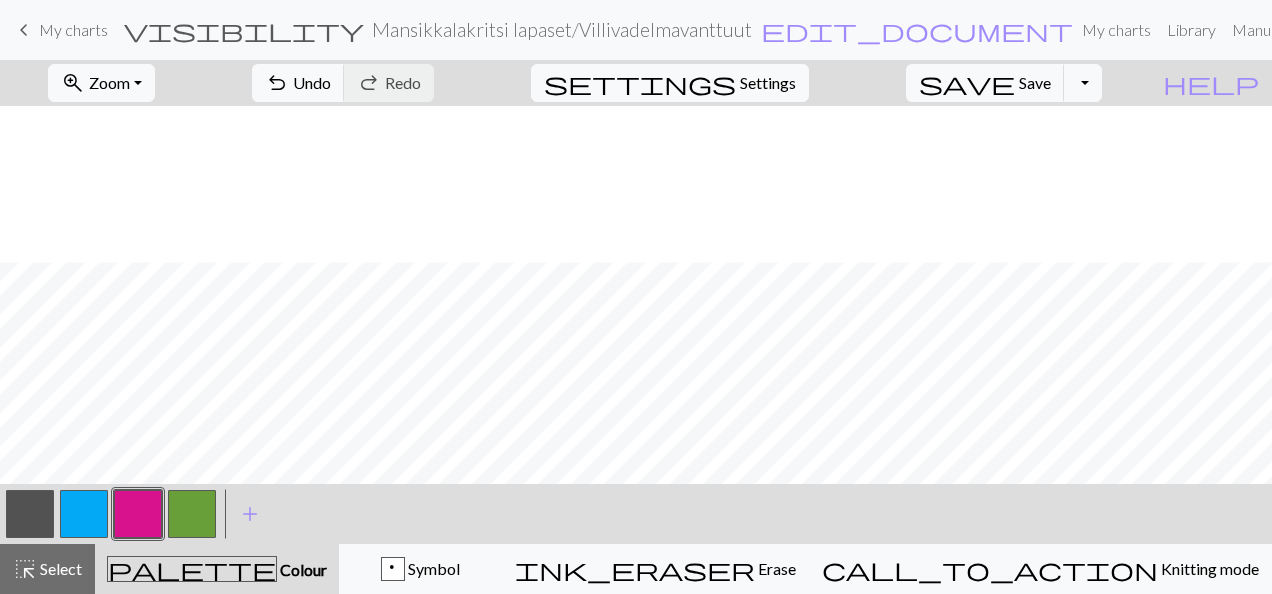 scroll, scrollTop: 156, scrollLeft: 0, axis: vertical 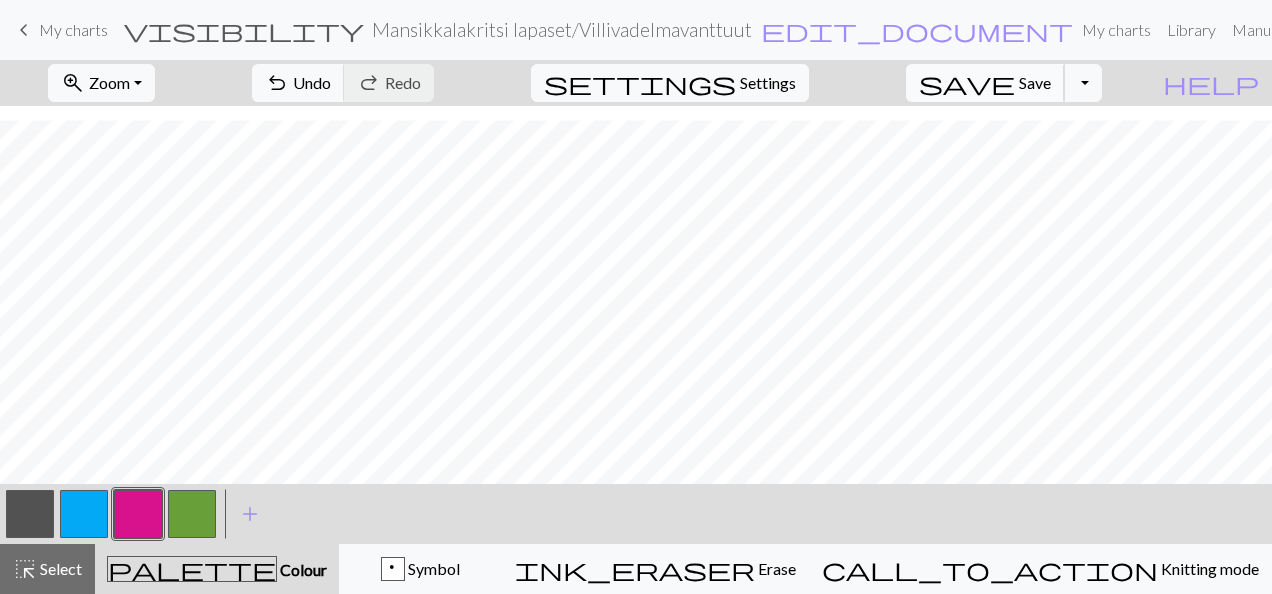 click on "Save" at bounding box center (1035, 82) 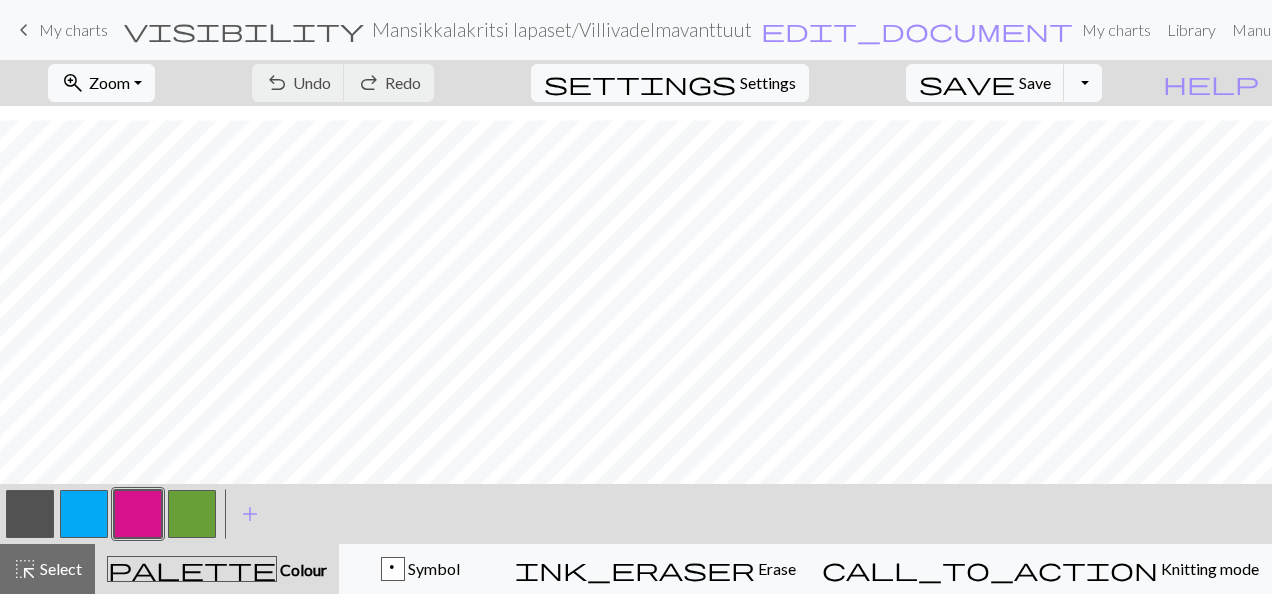 click on "My charts" at bounding box center [73, 29] 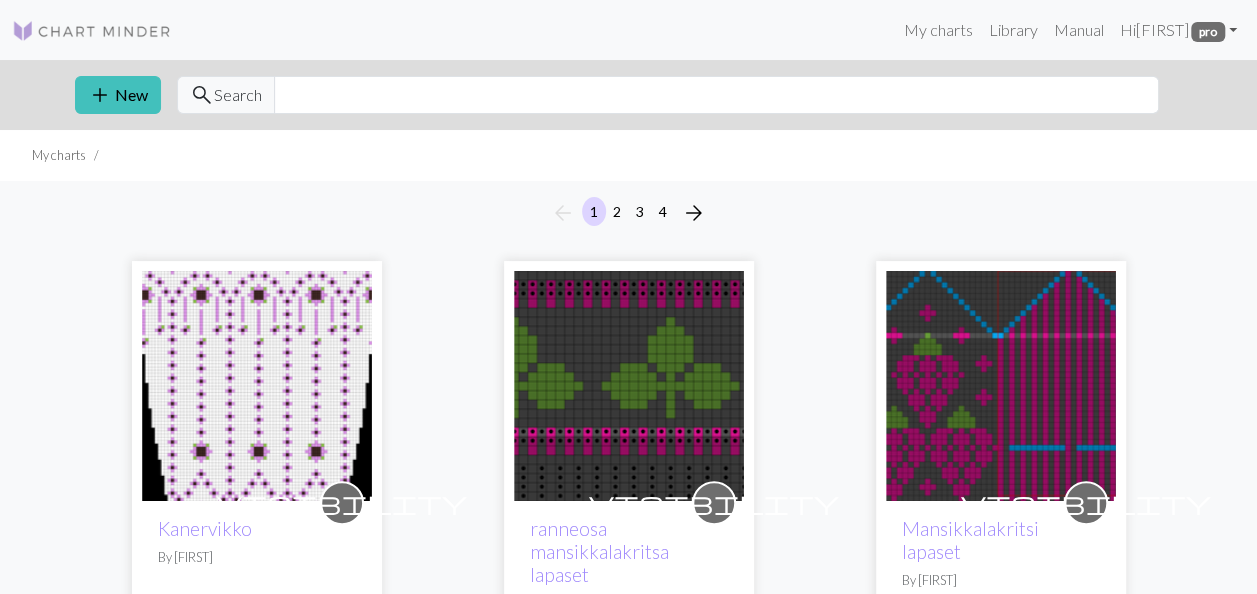 click at bounding box center [629, 386] 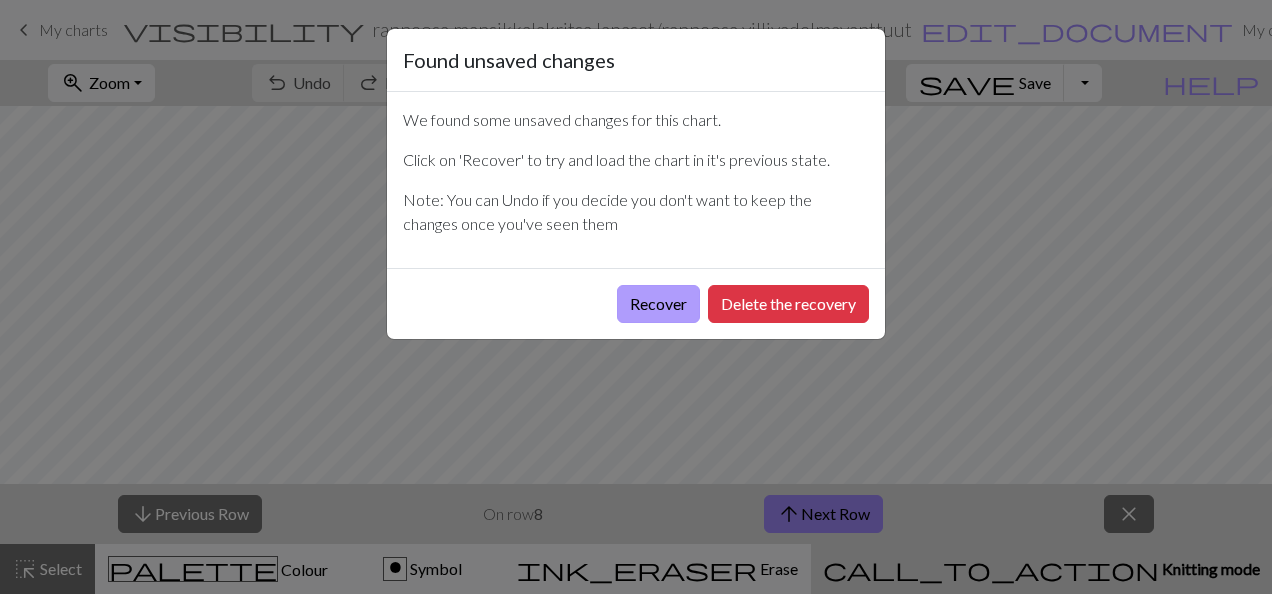 click on "Recover" at bounding box center [658, 304] 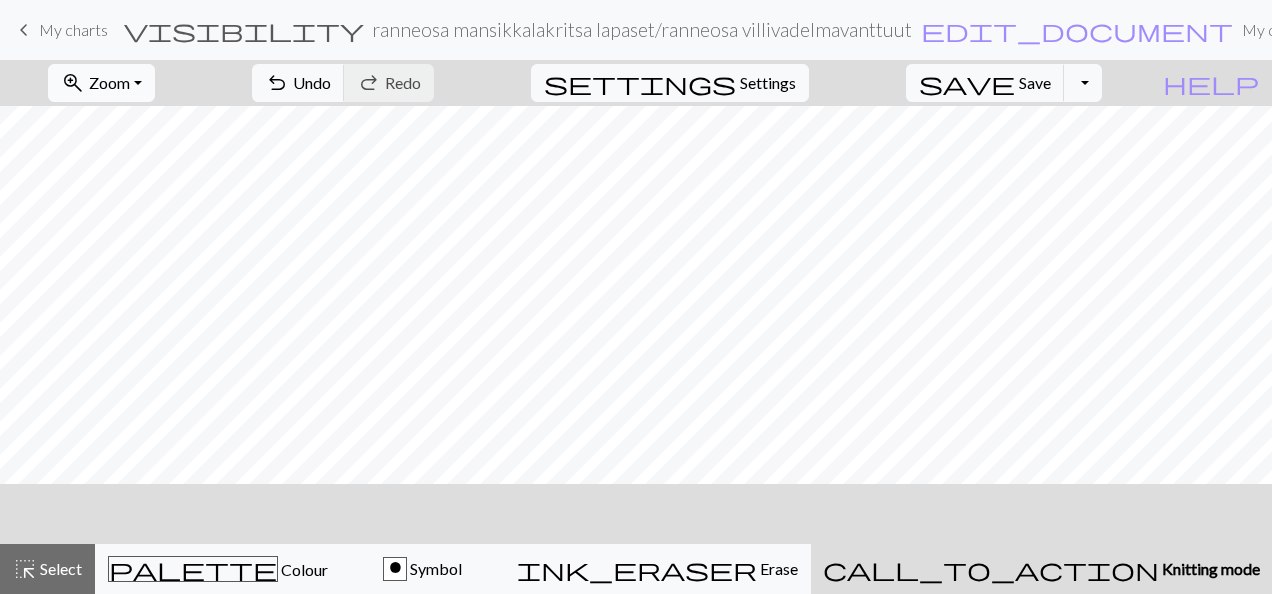 click on "Zoom" at bounding box center (109, 82) 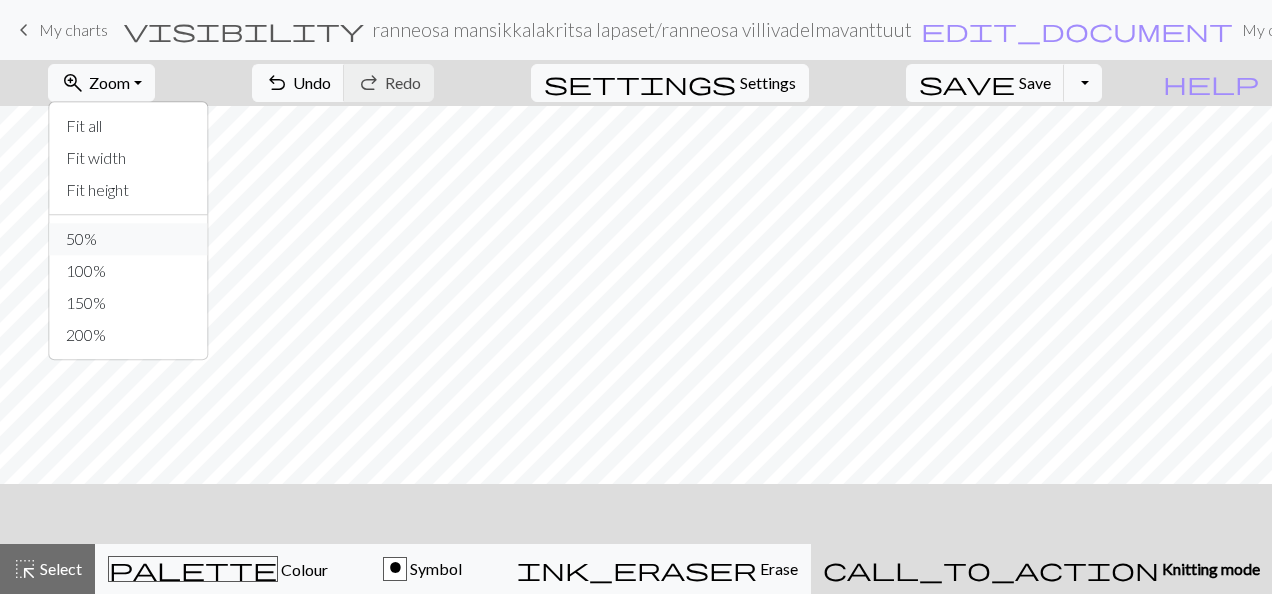 click on "50%" at bounding box center [129, 239] 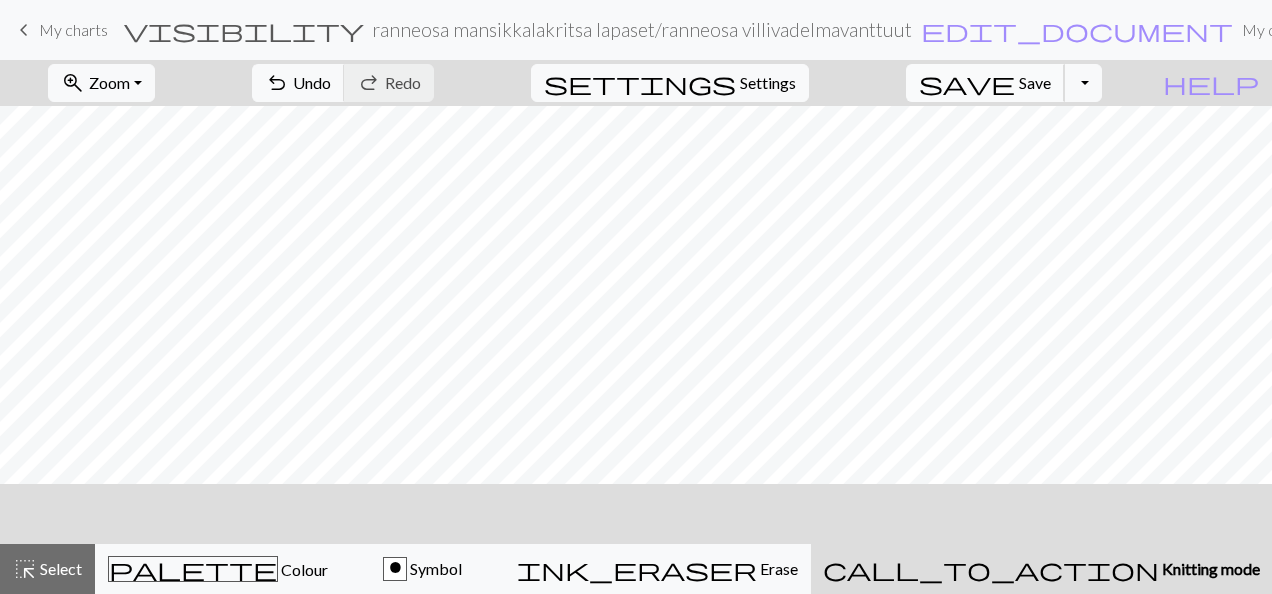 click on "save" at bounding box center [967, 83] 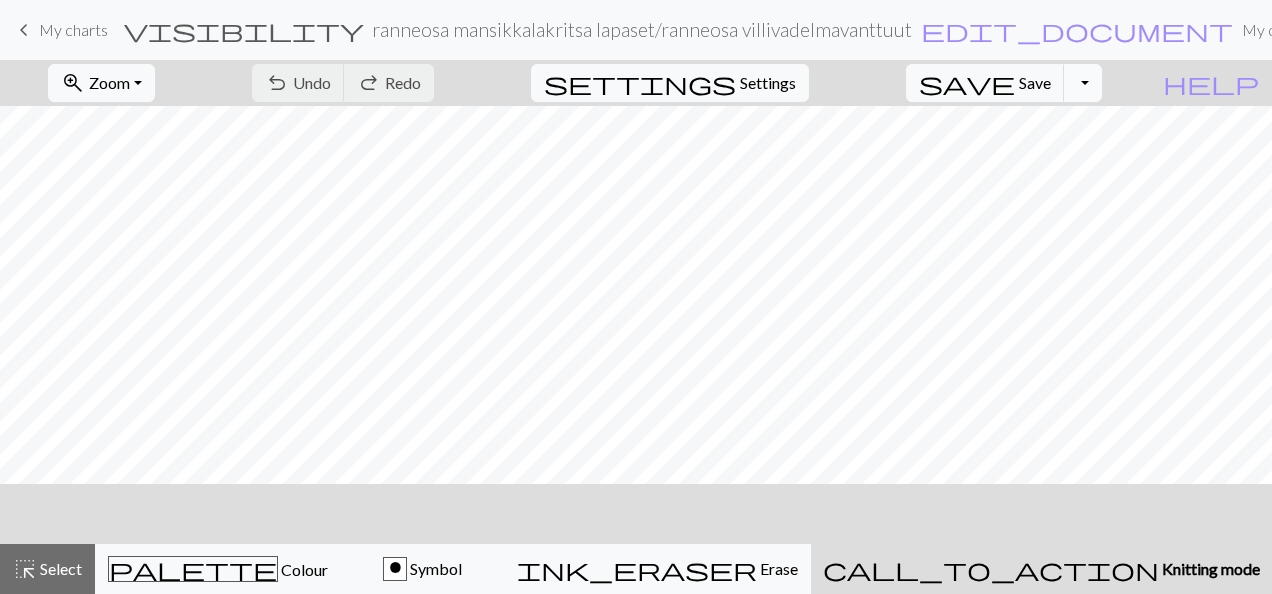 click on "Toggle Dropdown" at bounding box center [1083, 83] 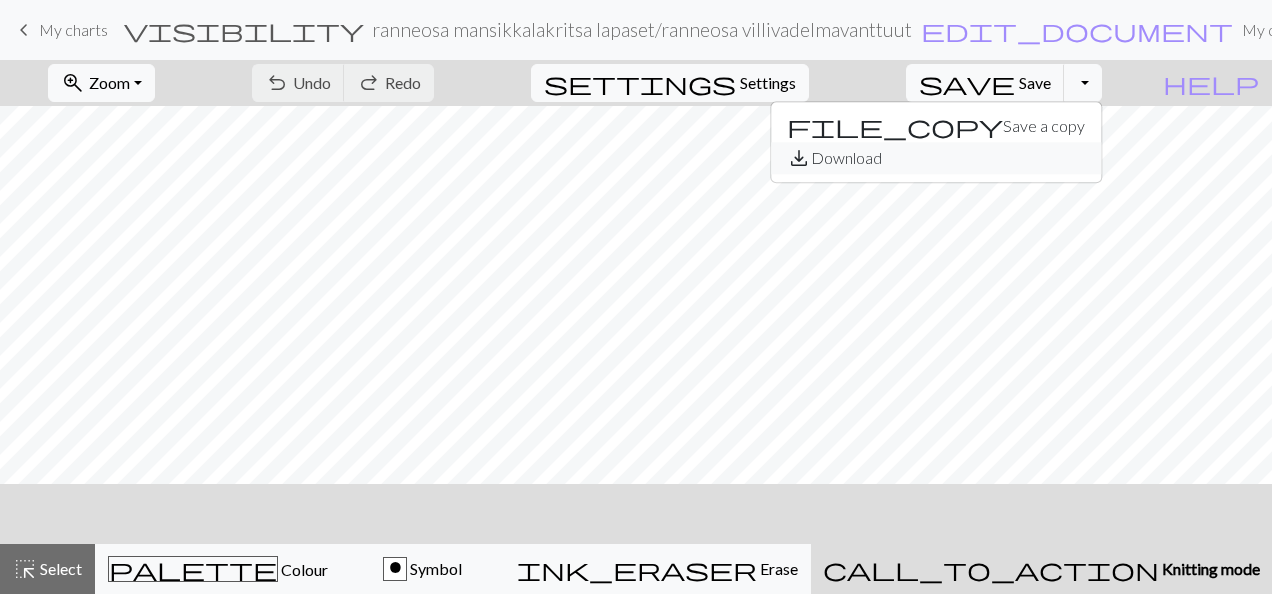 click on "save_alt  Download" at bounding box center [936, 158] 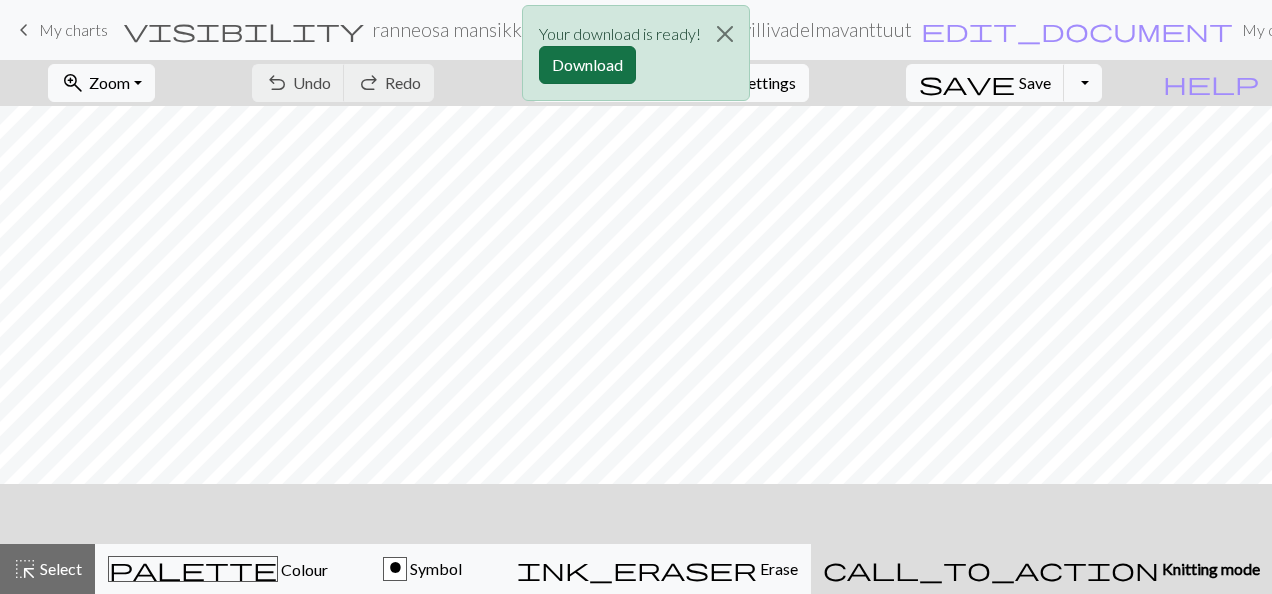 click on "Download" at bounding box center [587, 65] 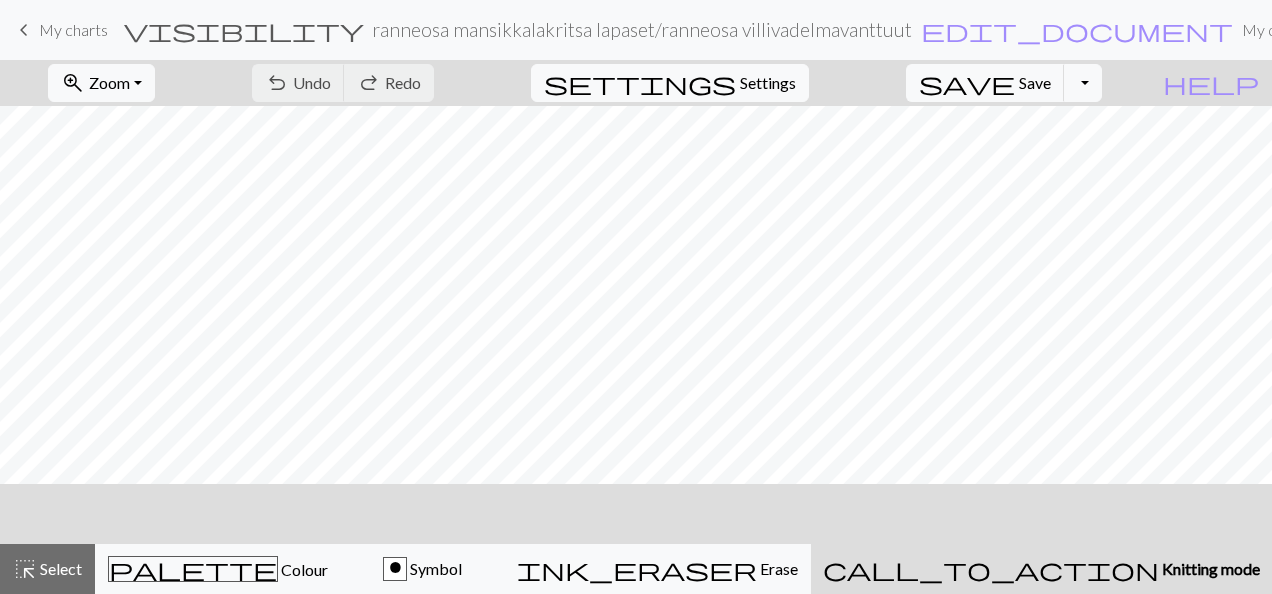 click on "My charts" at bounding box center [73, 29] 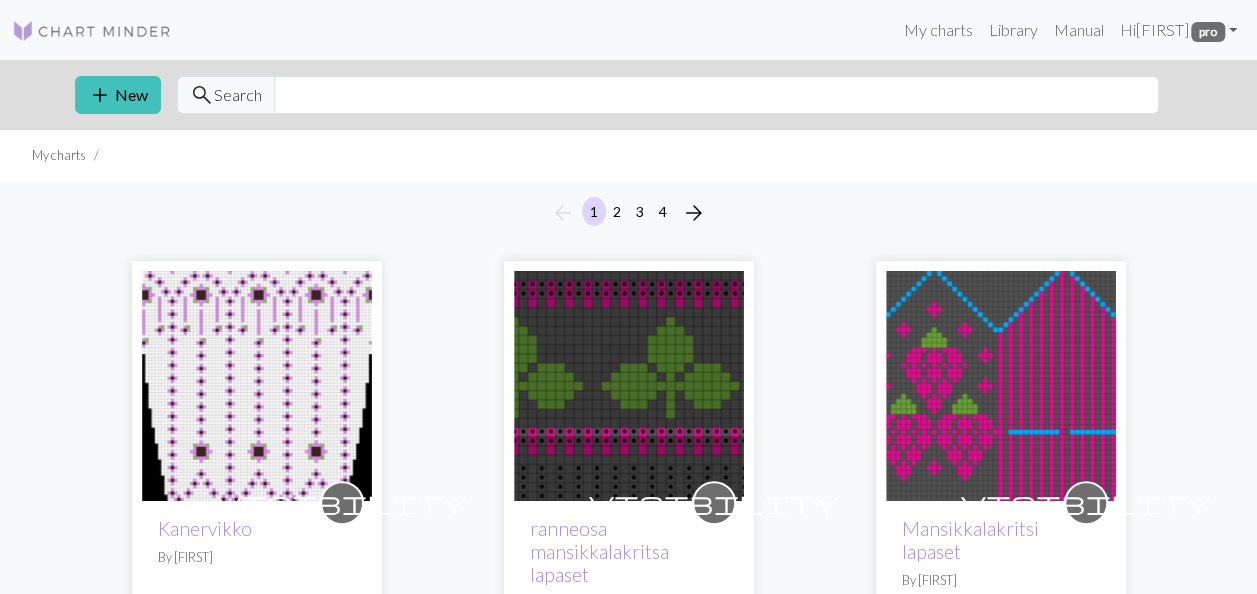 click at bounding box center (1001, 386) 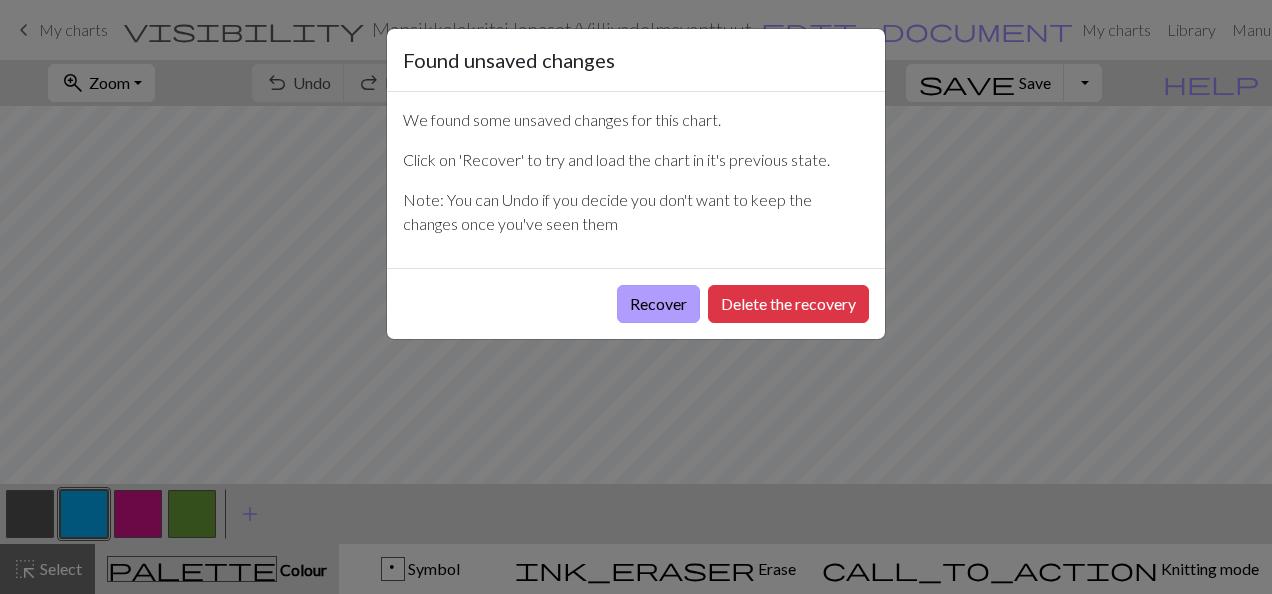 click on "Recover" at bounding box center (658, 304) 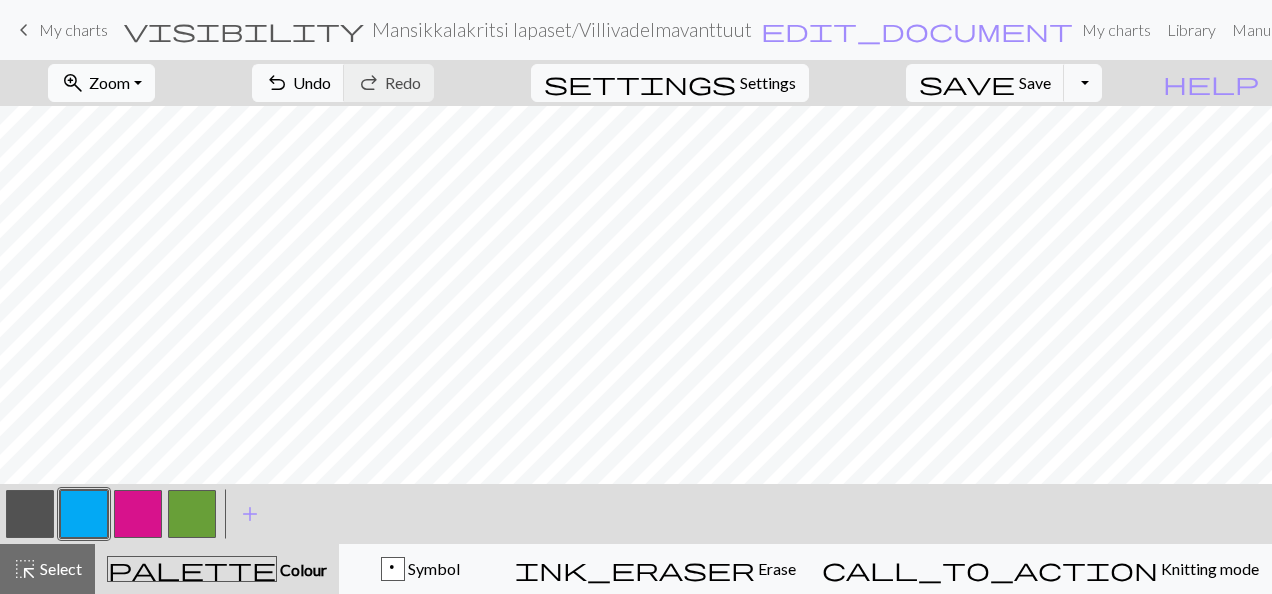 click on "Zoom" at bounding box center (109, 82) 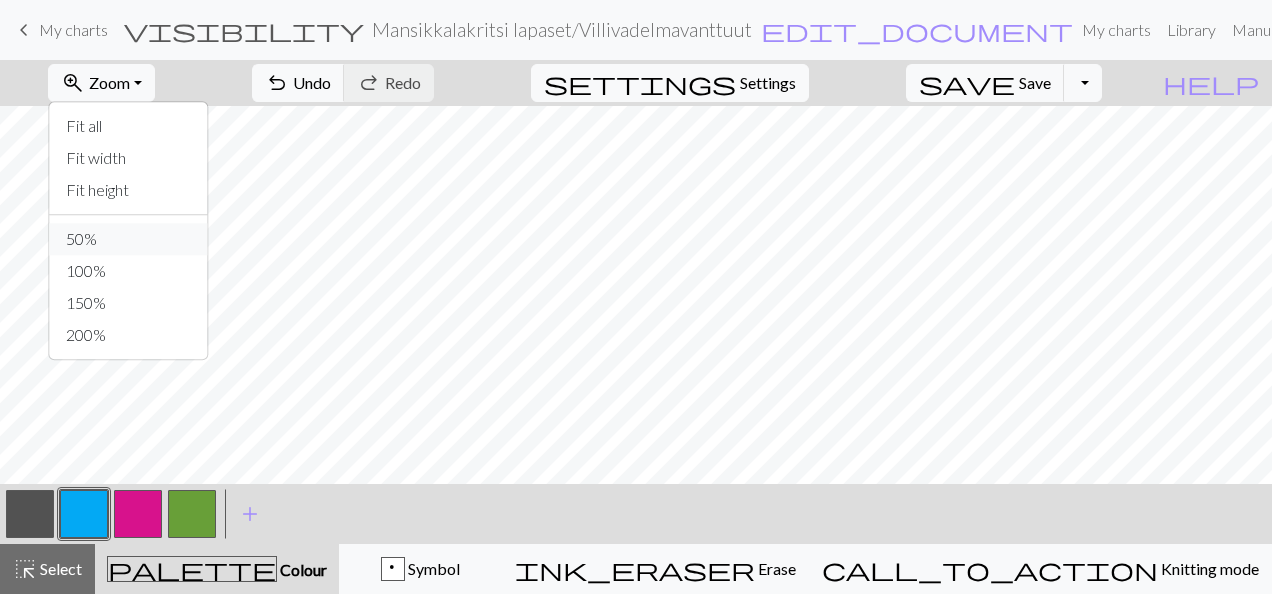 click on "50%" at bounding box center [129, 239] 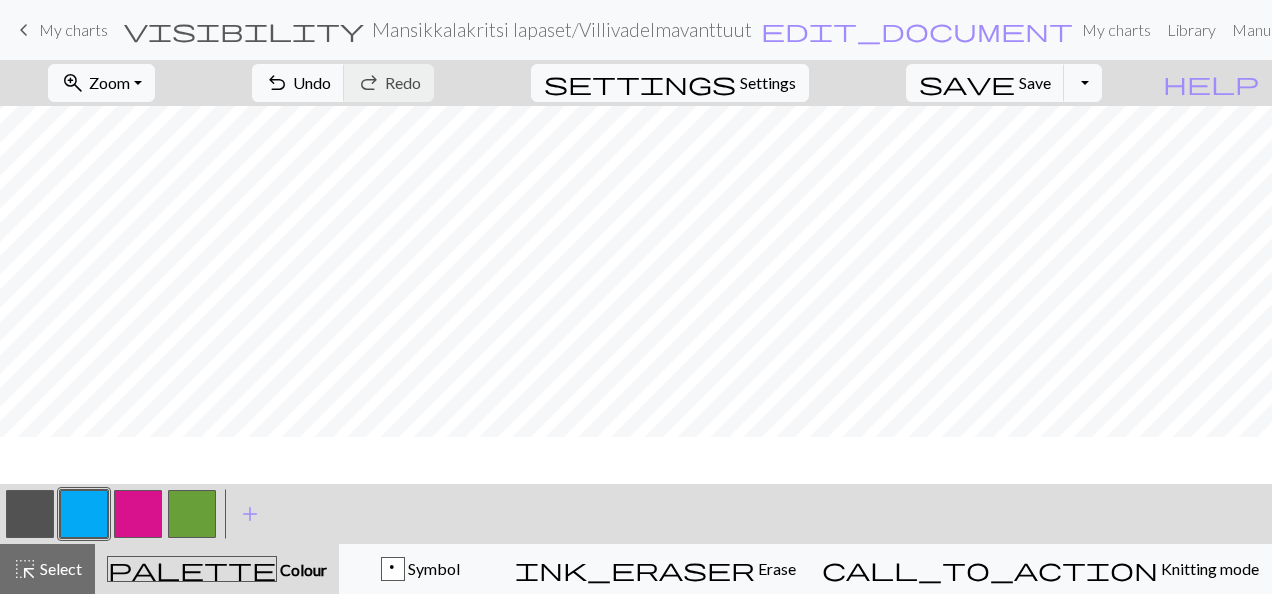 scroll, scrollTop: 0, scrollLeft: 0, axis: both 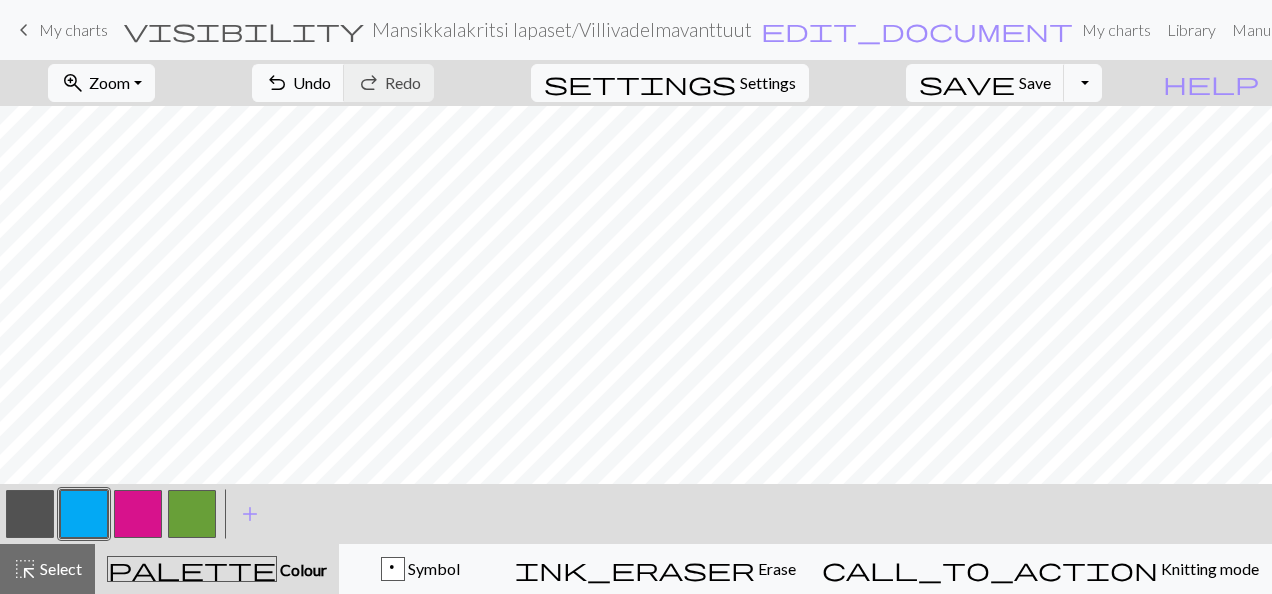click at bounding box center (84, 514) 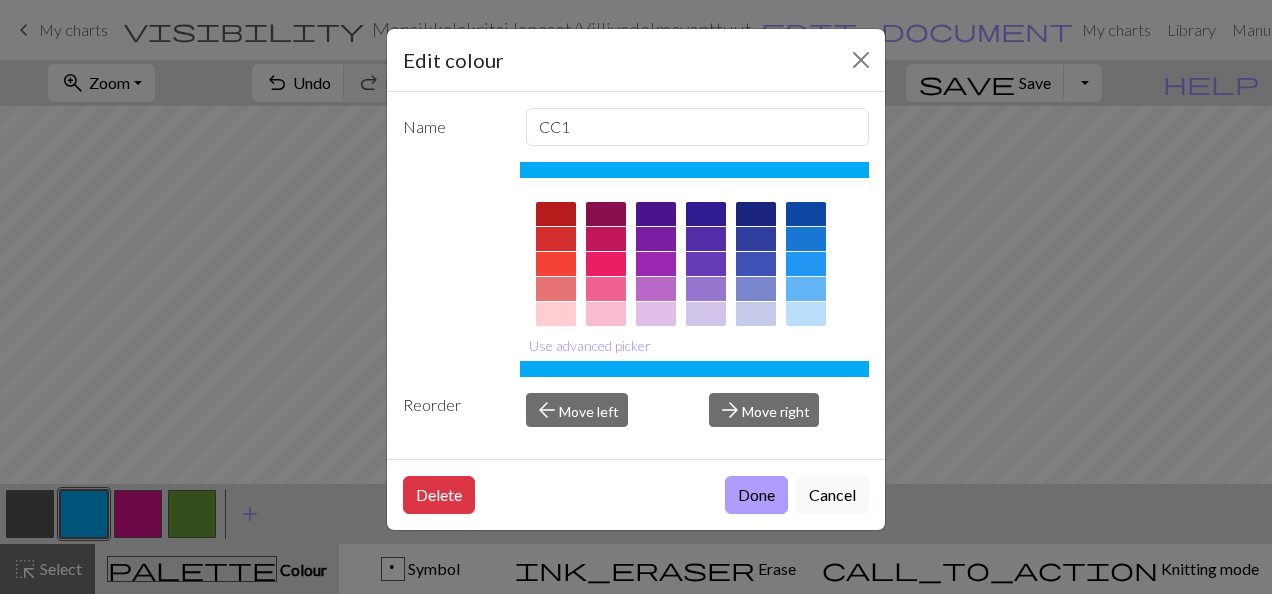 click on "Done" at bounding box center (756, 495) 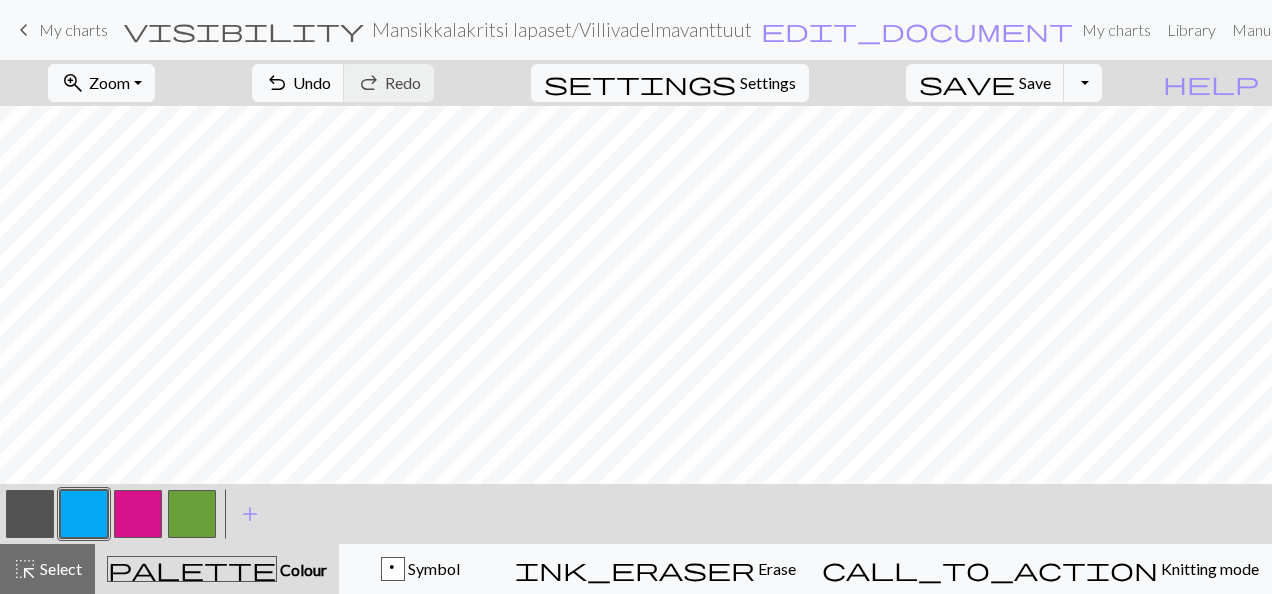 click on "zoom_in Zoom Zoom Fit all Fit width Fit height 50% 100% 150% 200% undo Undo Undo redo Redo Redo settings  Settings save Save Save Toggle Dropdown file_copy  Save a copy save_alt  Download help Show me around < > add Add a  colour highlight_alt   Select   Select palette   Colour   Colour p   Symbol ink_eraser   Erase   Erase call_to_action   Knitting mode   Knitting mode" at bounding box center (636, 327) 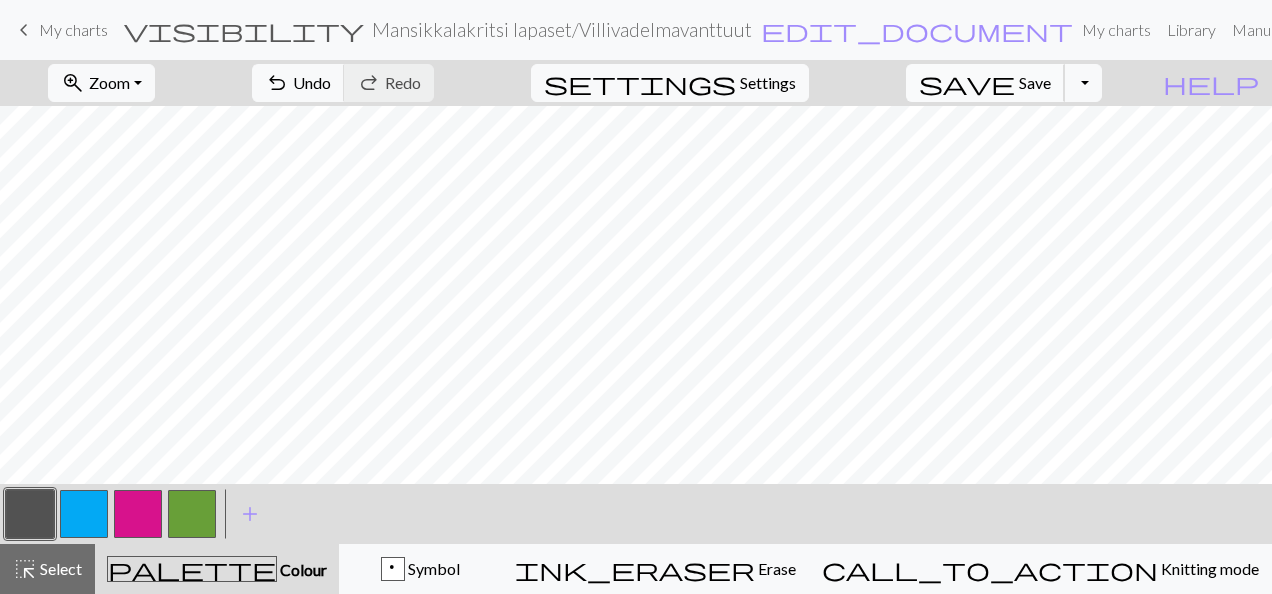 click on "Save" at bounding box center [1035, 82] 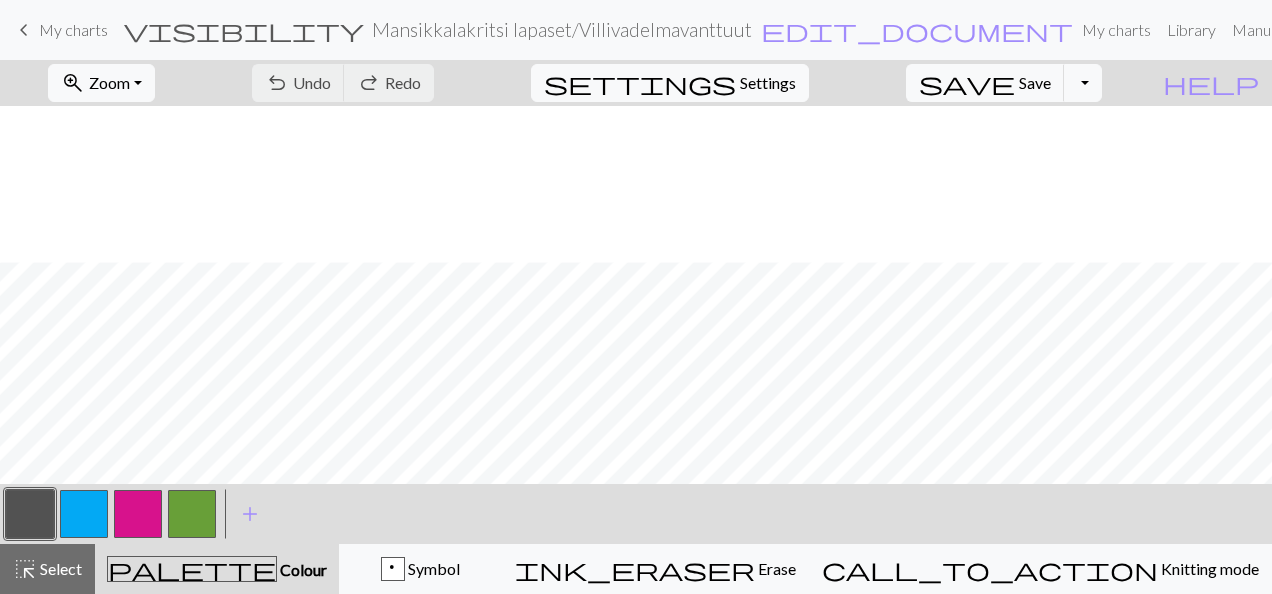 scroll, scrollTop: 156, scrollLeft: 0, axis: vertical 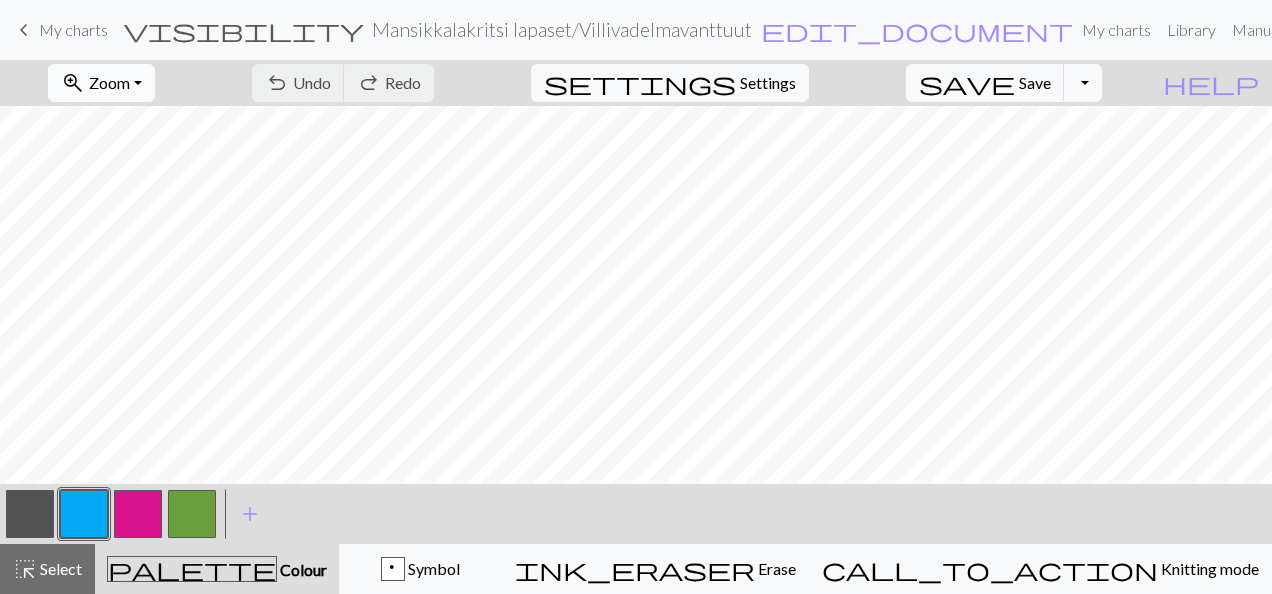 click on "zoom_in Zoom Zoom" at bounding box center (101, 83) 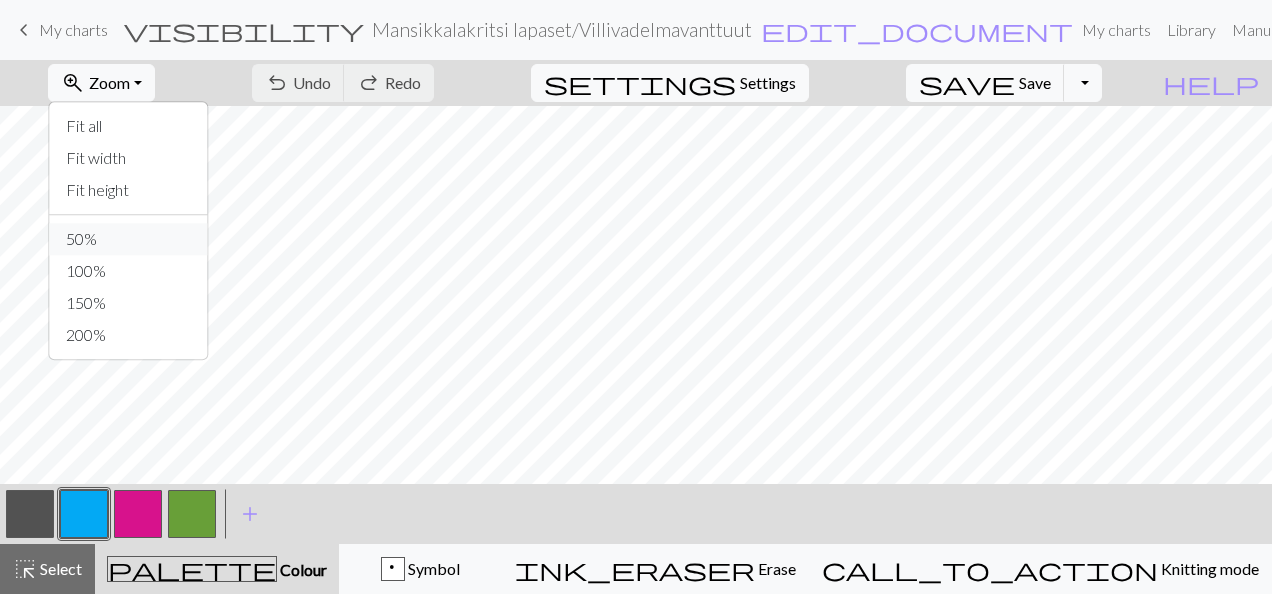 click on "50%" at bounding box center [129, 239] 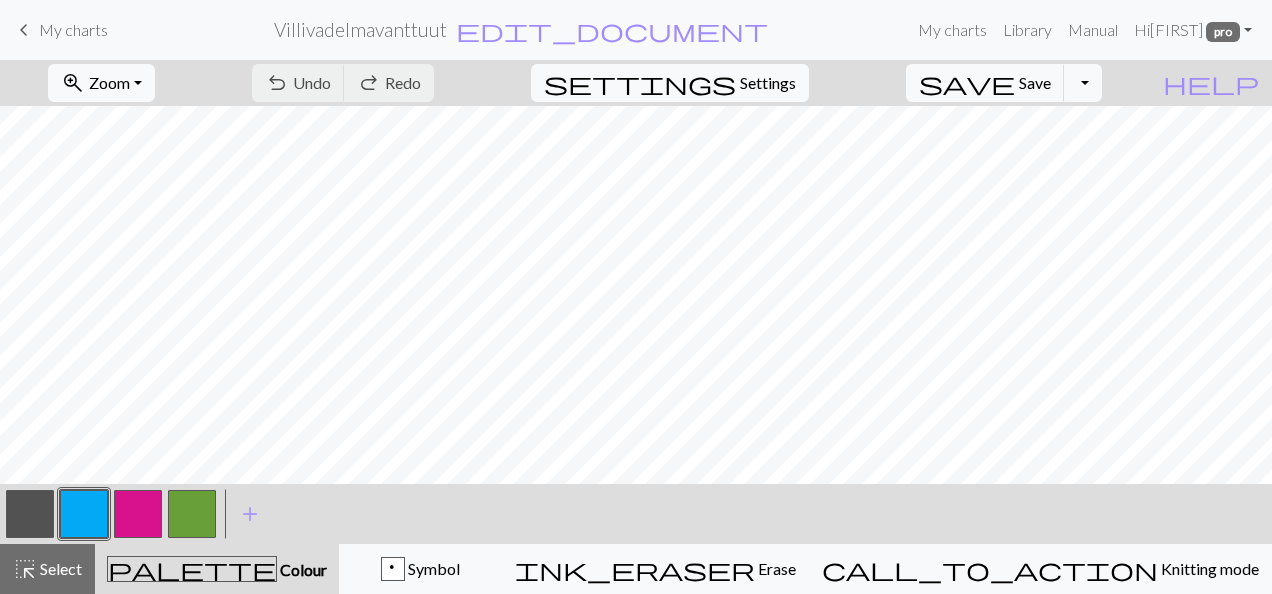 scroll, scrollTop: 0, scrollLeft: 0, axis: both 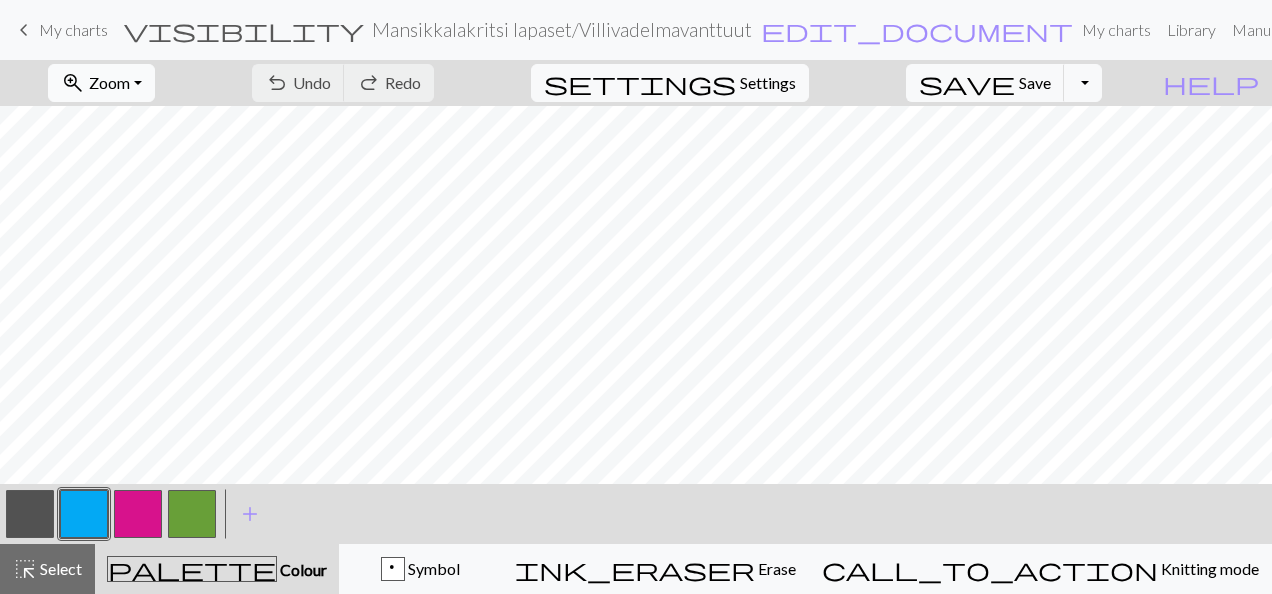 click on "zoom_in Zoom Zoom" at bounding box center [101, 83] 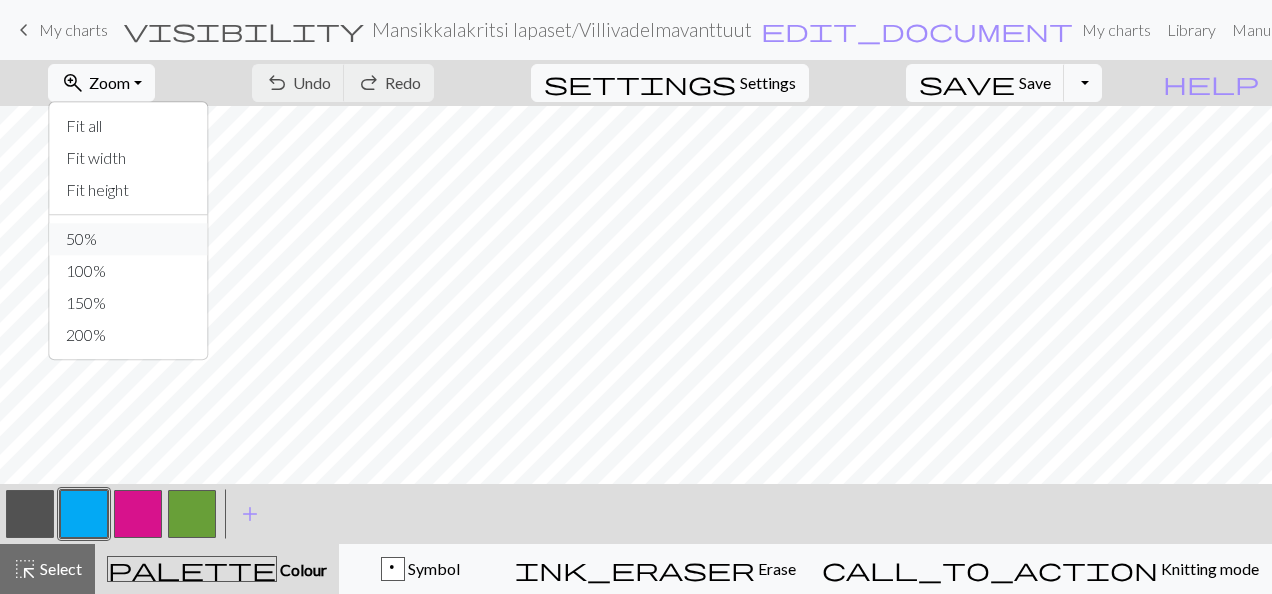 click on "50%" at bounding box center (129, 239) 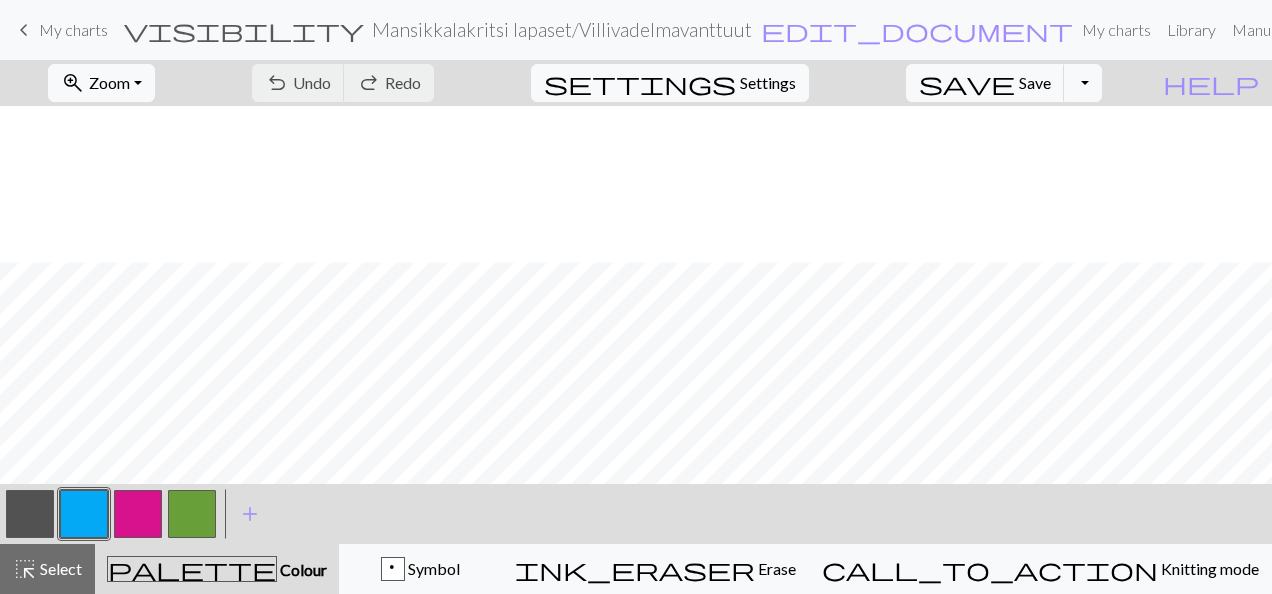 scroll, scrollTop: 156, scrollLeft: 0, axis: vertical 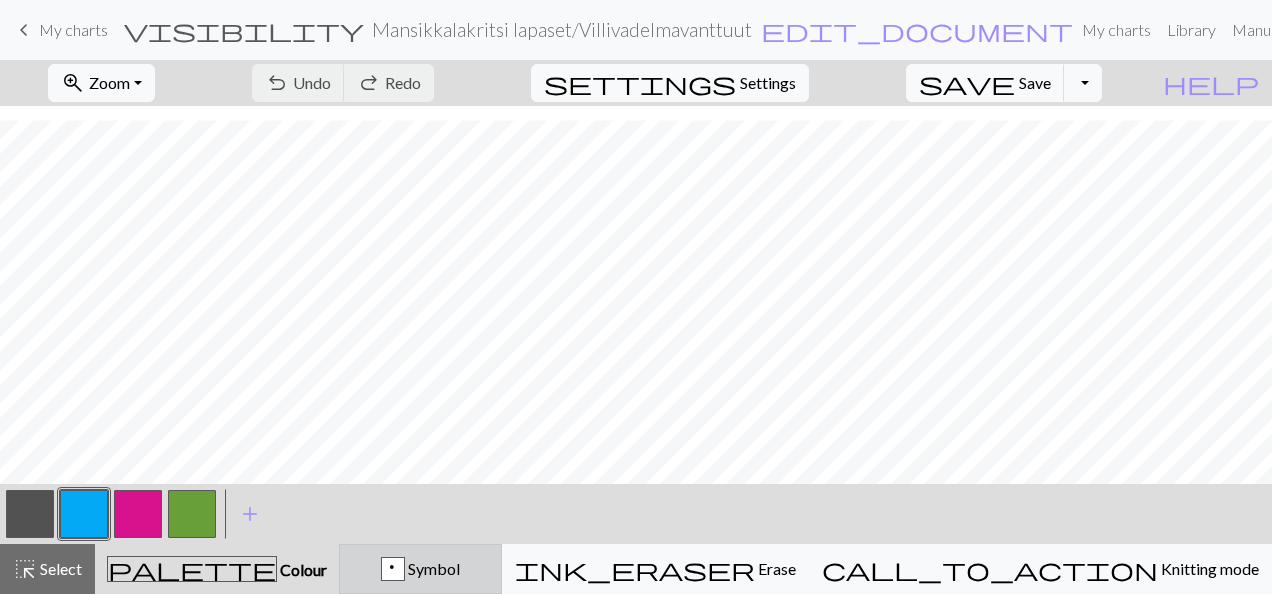 click on "p   Symbol" at bounding box center [420, 569] 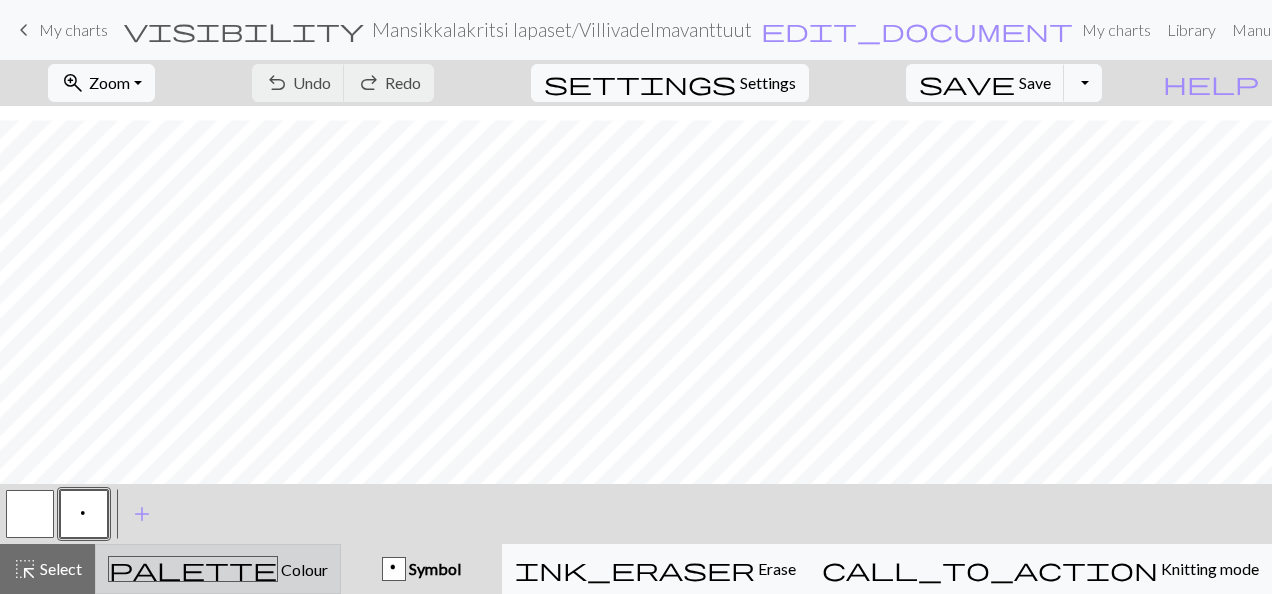 click on "palette   Colour   Colour" at bounding box center [218, 569] 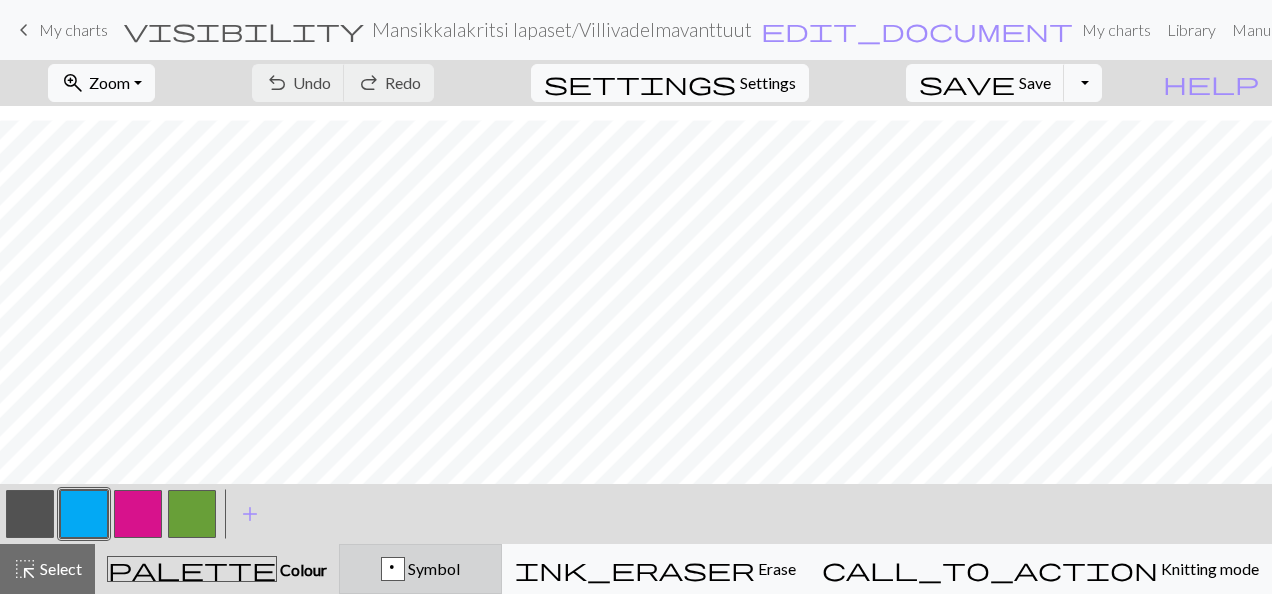 click on "p" at bounding box center [393, 570] 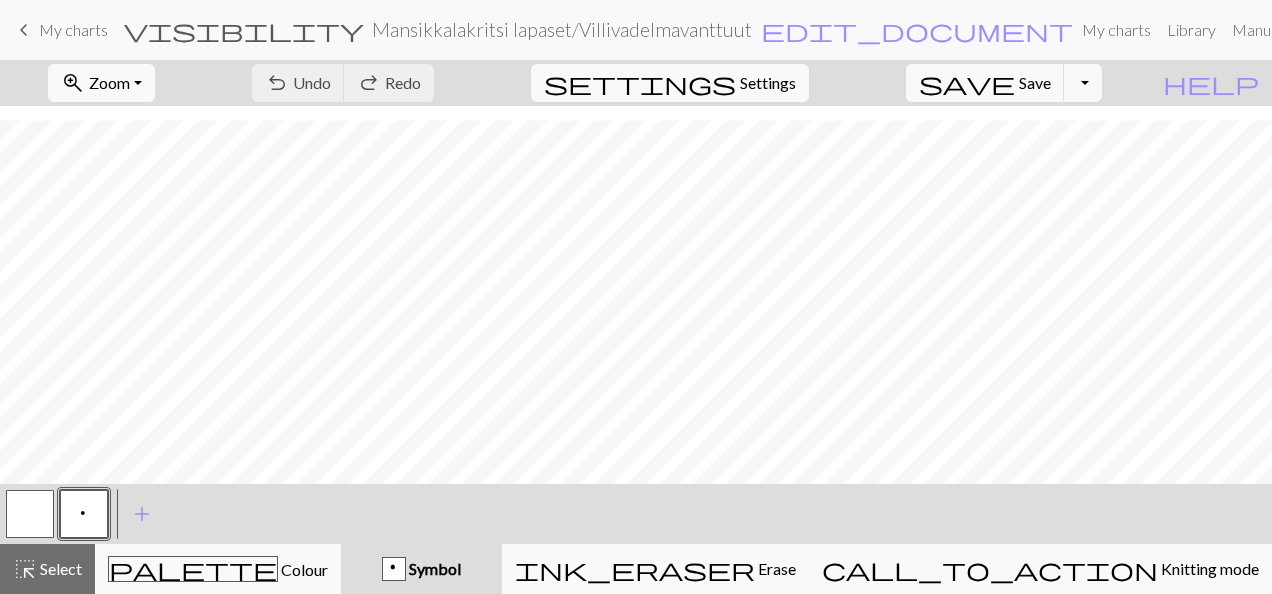 click on "p" at bounding box center (84, 514) 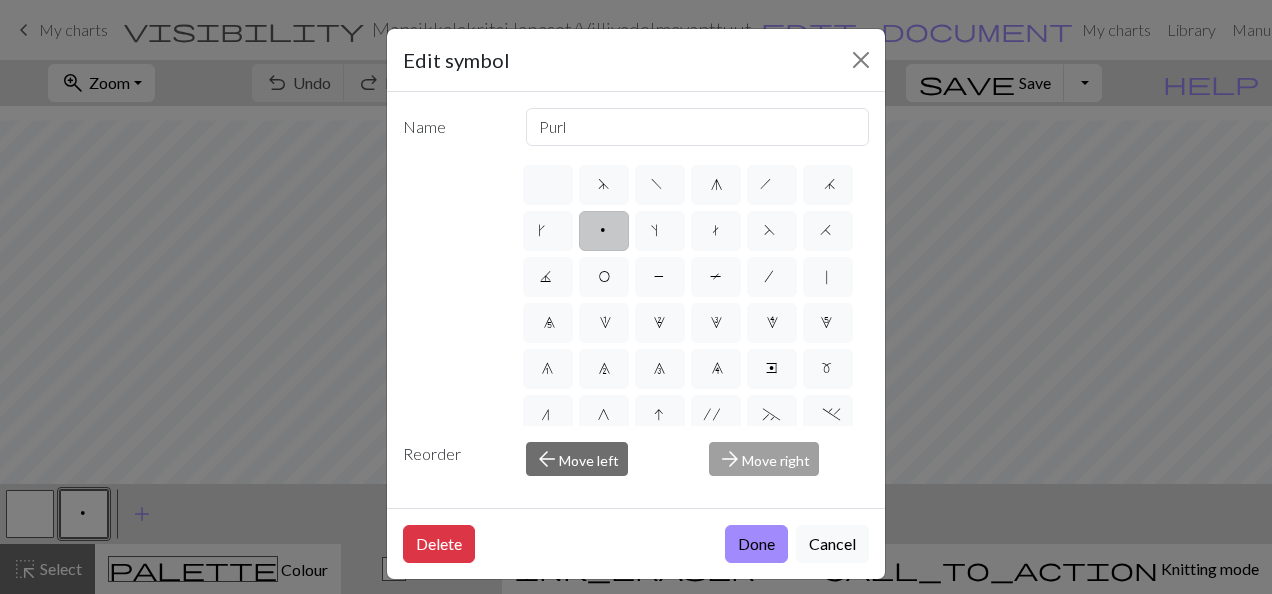 click on "Edit symbol Name Purl d f g h j k p s t F H J O P T / | 0 1 2 3 4 5 6 7 8 9 e m n G I ' ~ . ` , " : ; + ( ) & * ^ % _ - a b c i l o r u v w x y z A B C D E K L M N R S U V W X Y < > Reorder arrow_back Move left arrow_forward Move right Delete Done Cancel" at bounding box center [636, 297] 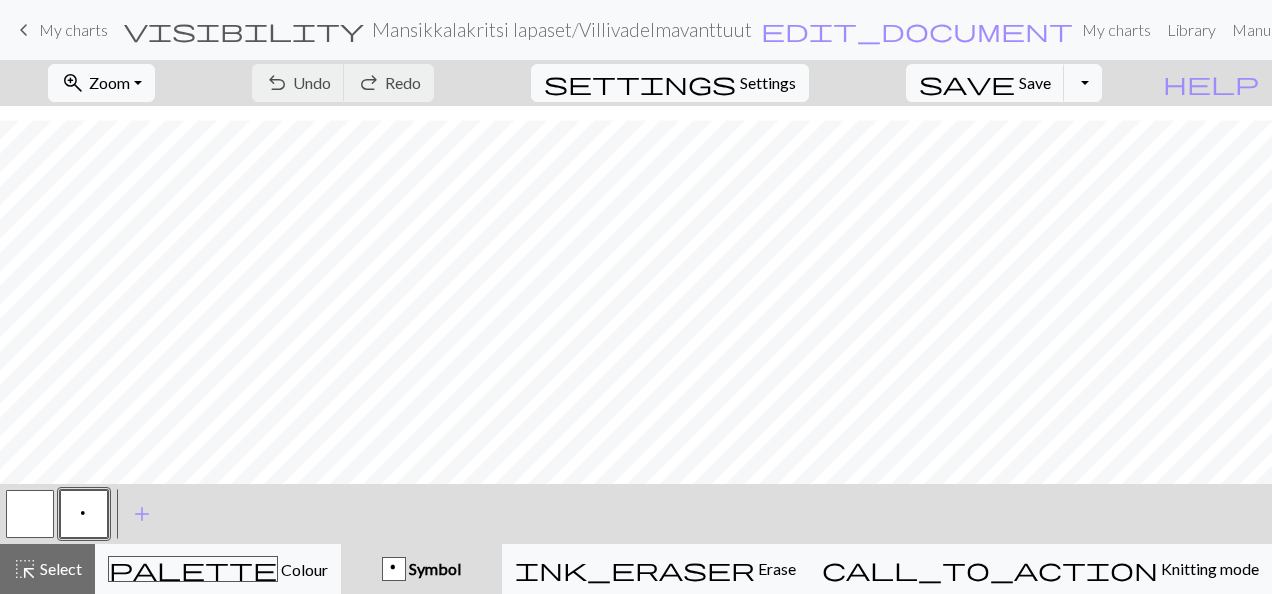 click on "p" at bounding box center (84, 514) 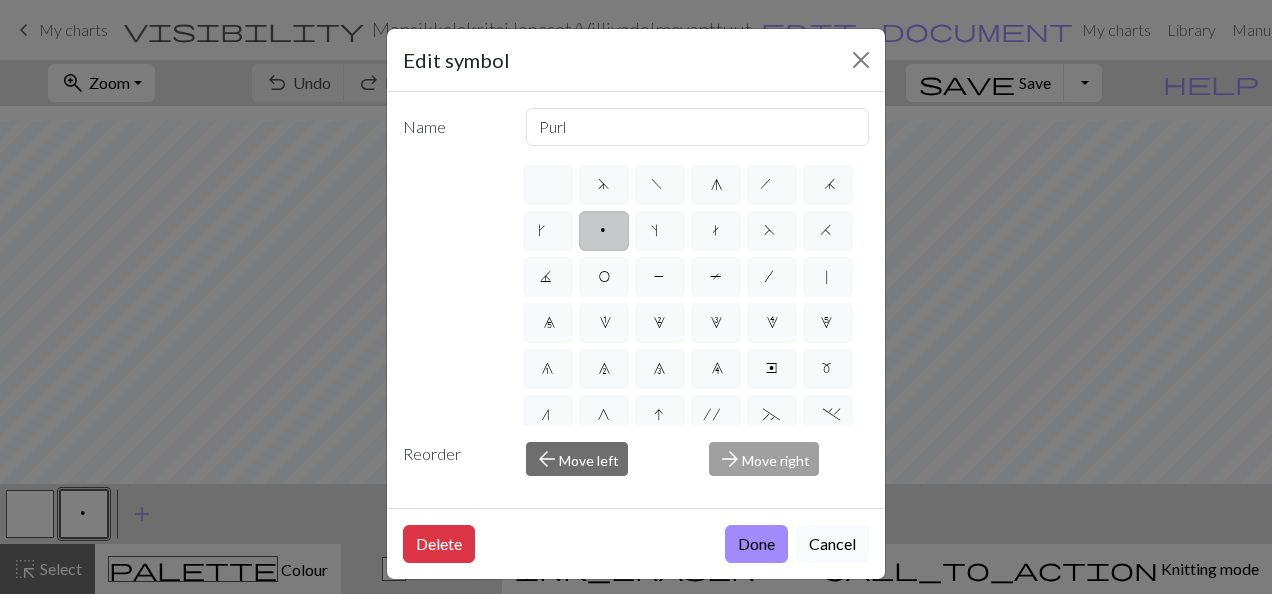 click on "Cancel" at bounding box center (832, 544) 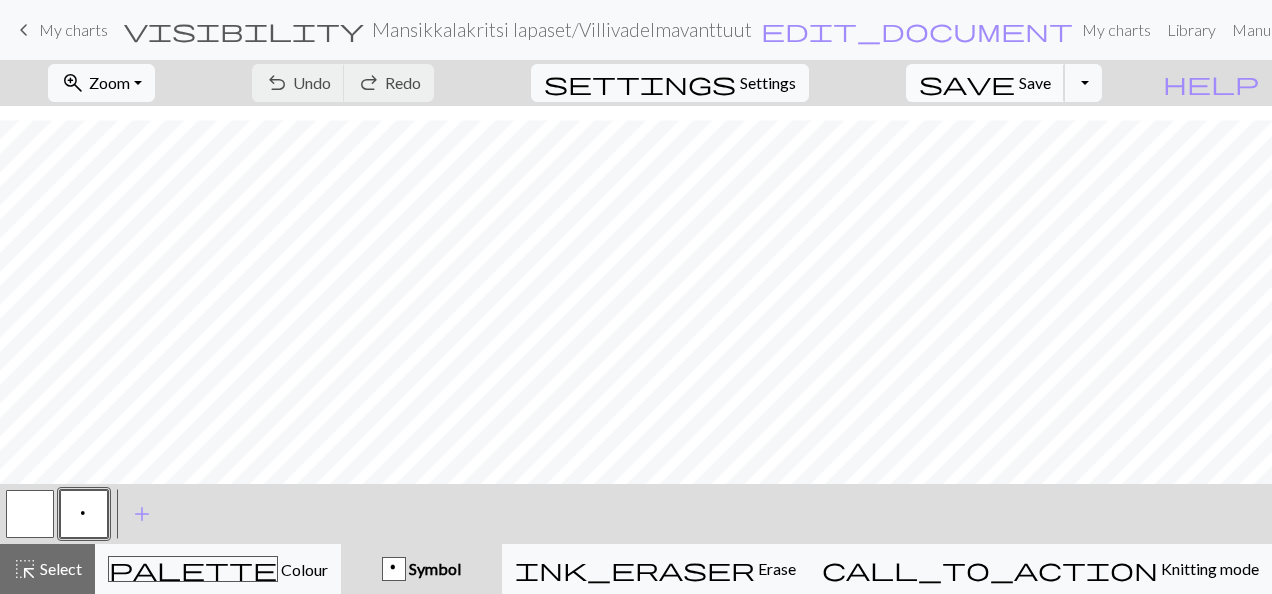 click on "Save" at bounding box center (1035, 82) 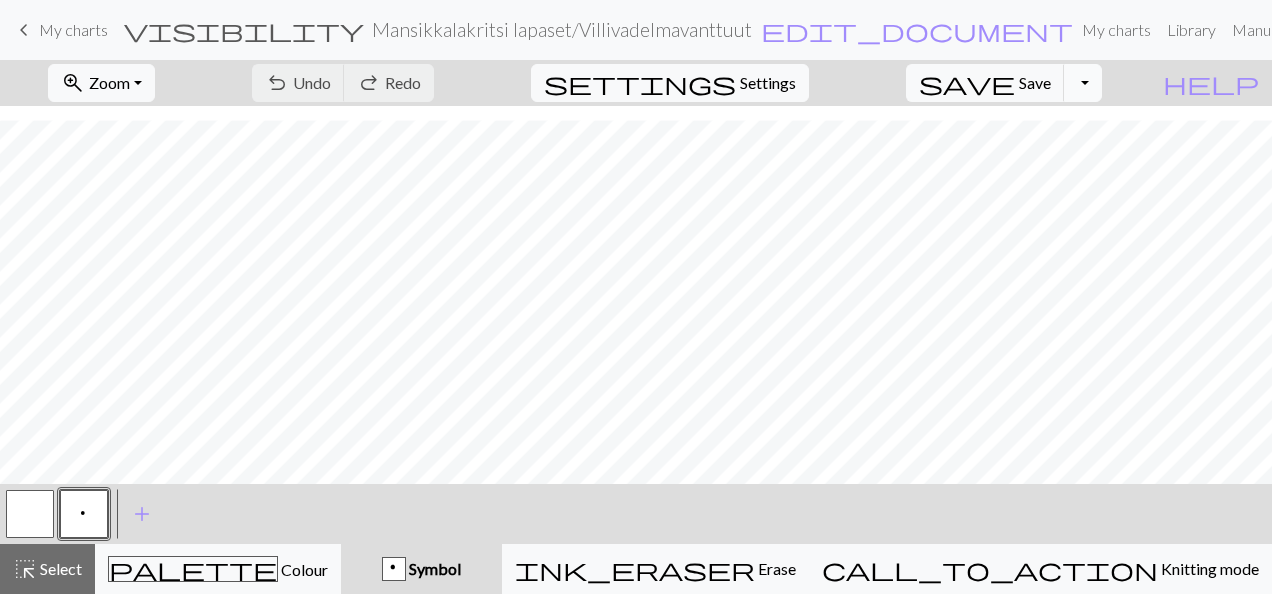 click on "Toggle Dropdown" at bounding box center [1083, 83] 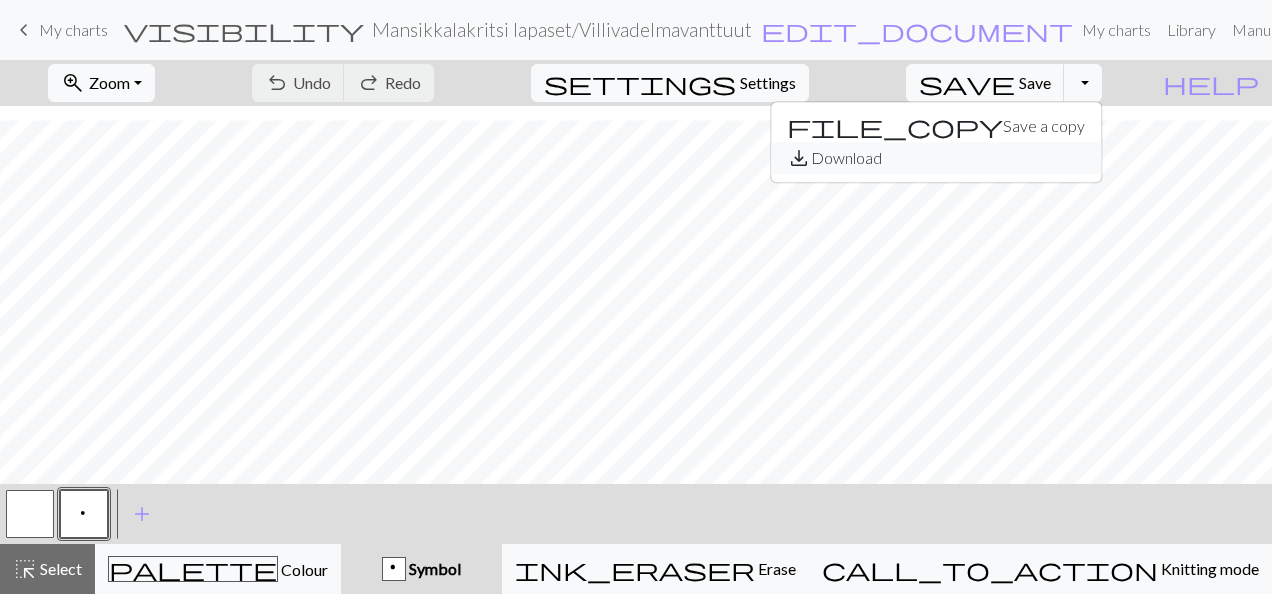click on "save_alt  Download" at bounding box center [936, 158] 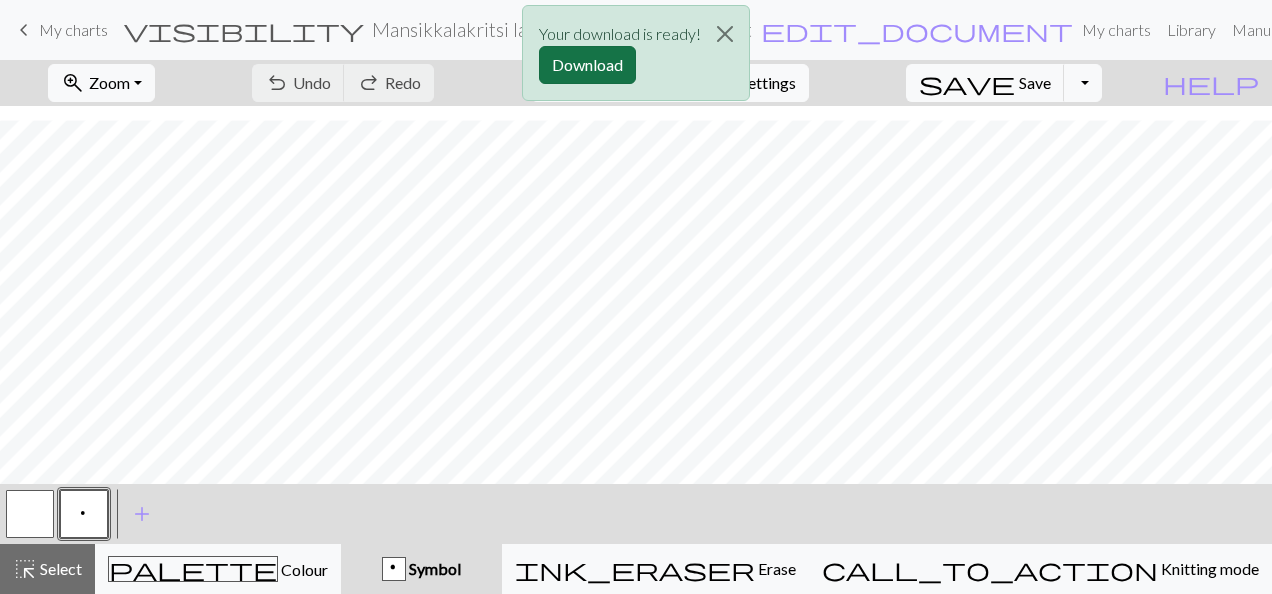 click on "Download" at bounding box center (587, 65) 